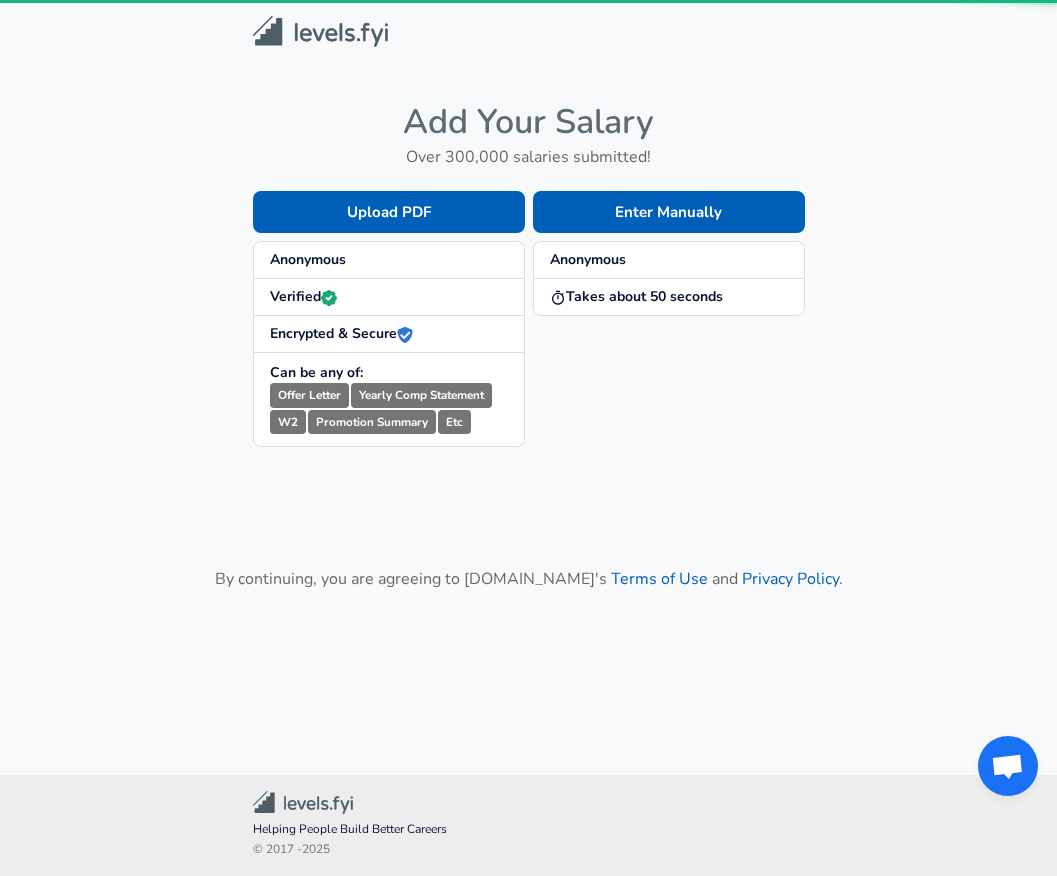 scroll, scrollTop: 0, scrollLeft: 0, axis: both 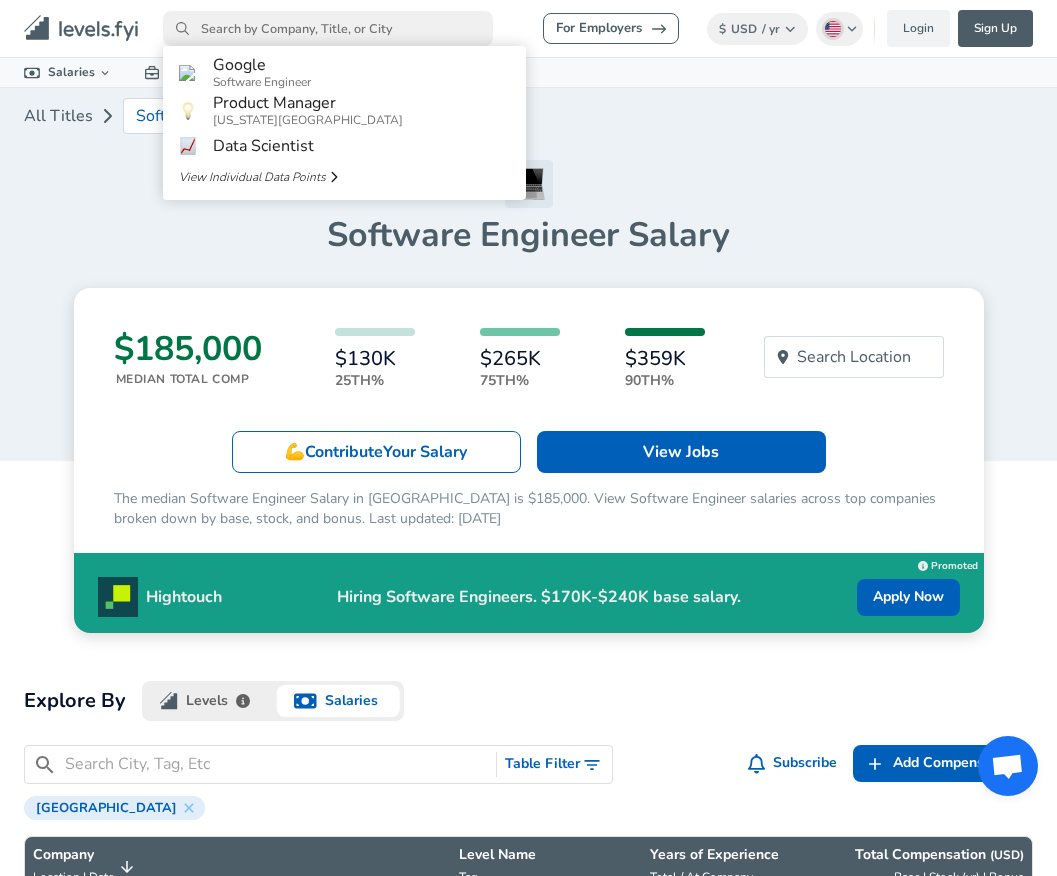 click at bounding box center (328, 28) 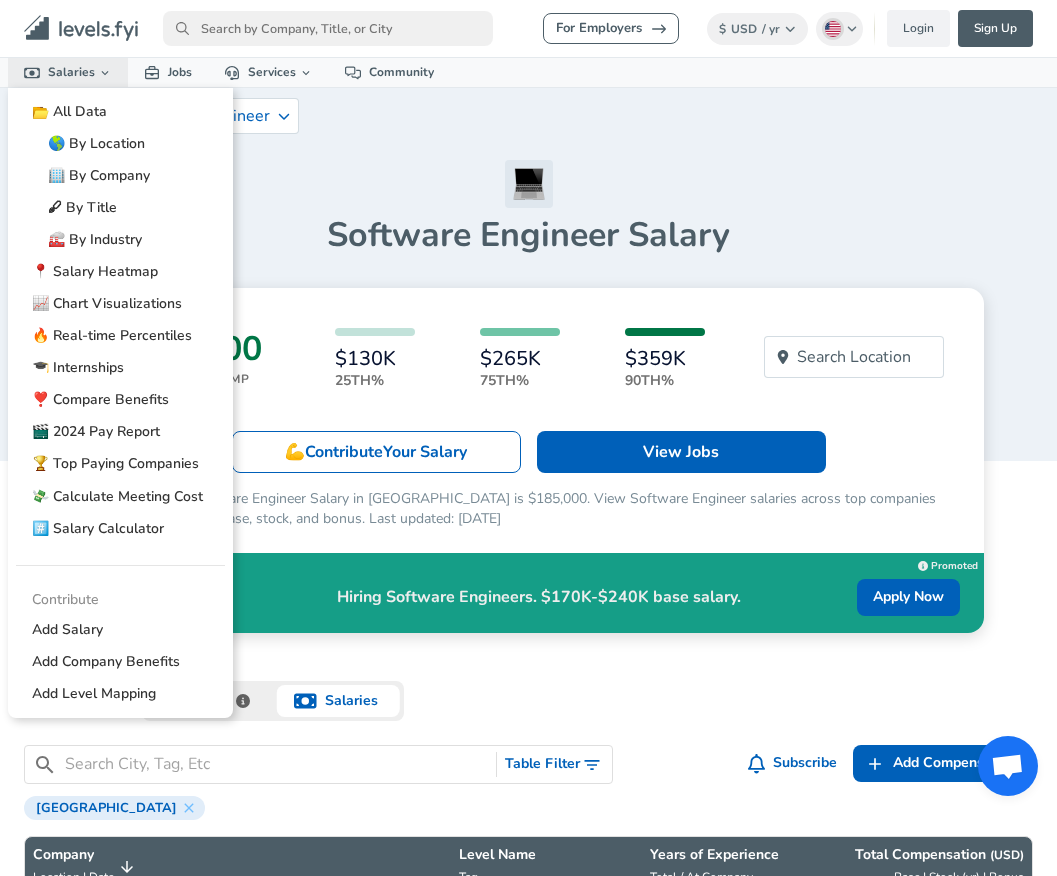 click 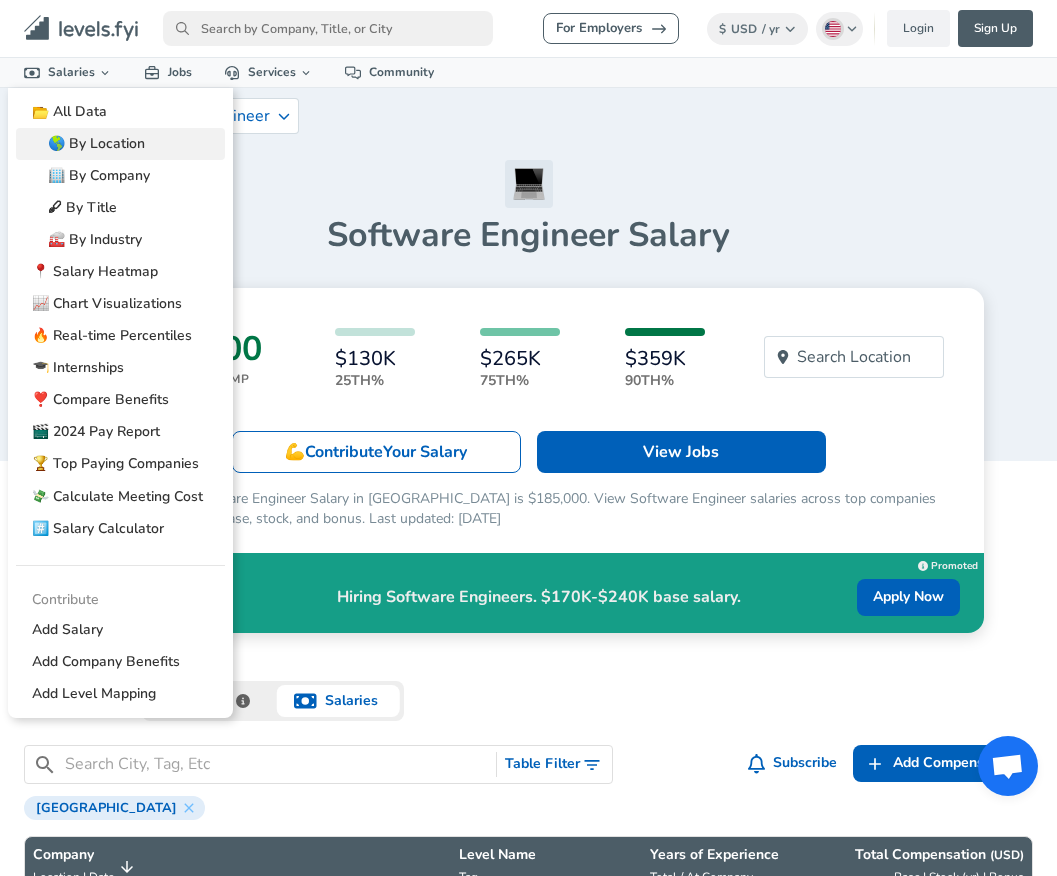 click on "🌎   By Location" at bounding box center [120, 144] 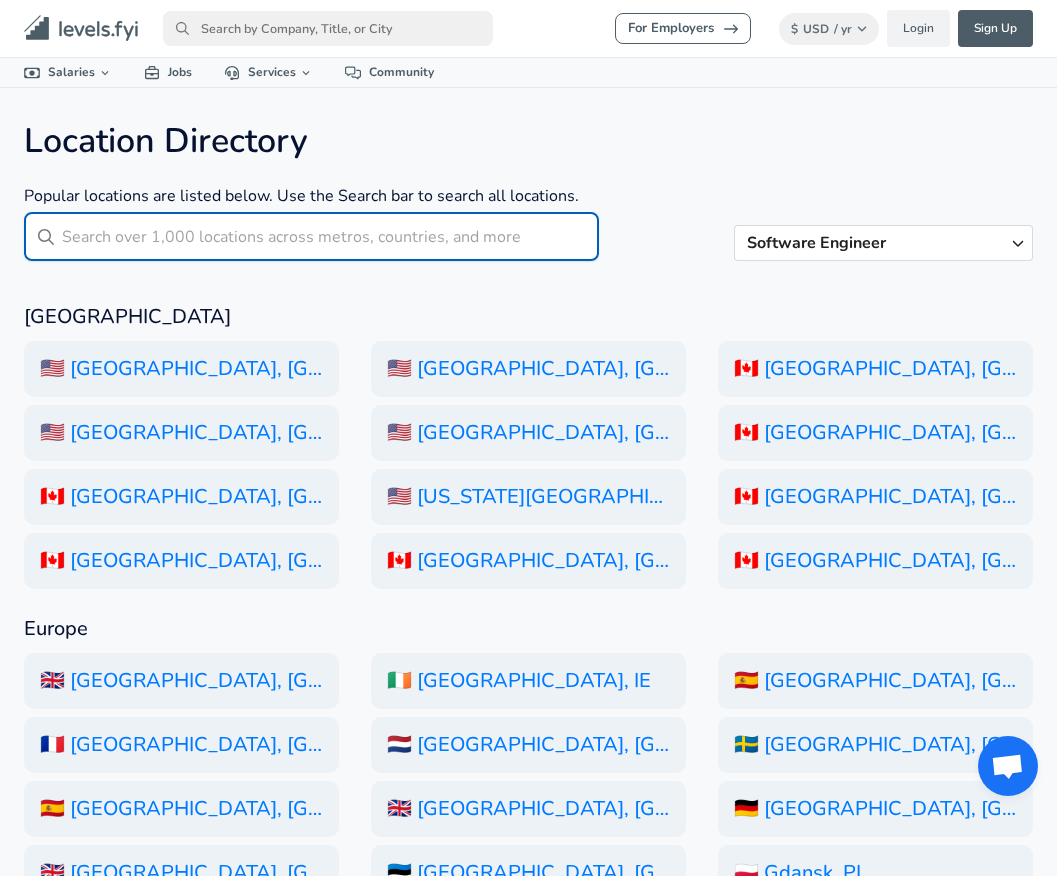 click at bounding box center [330, 236] 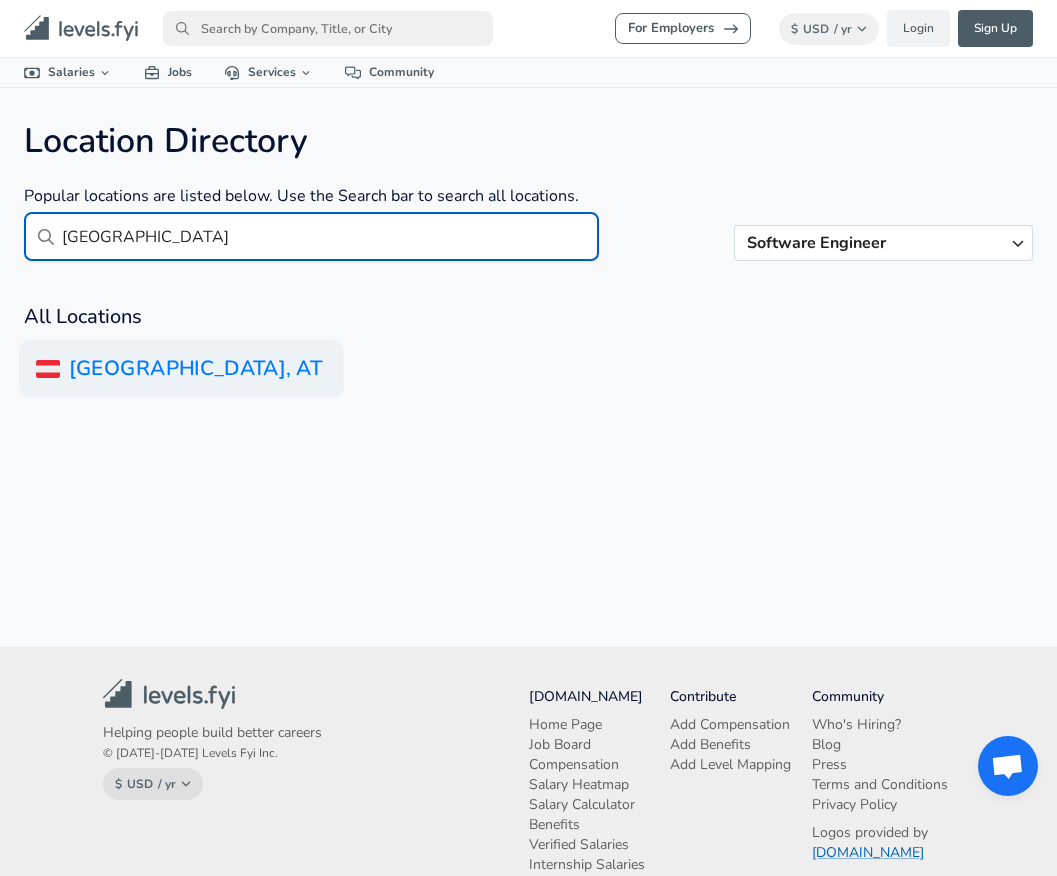 type on "[GEOGRAPHIC_DATA]" 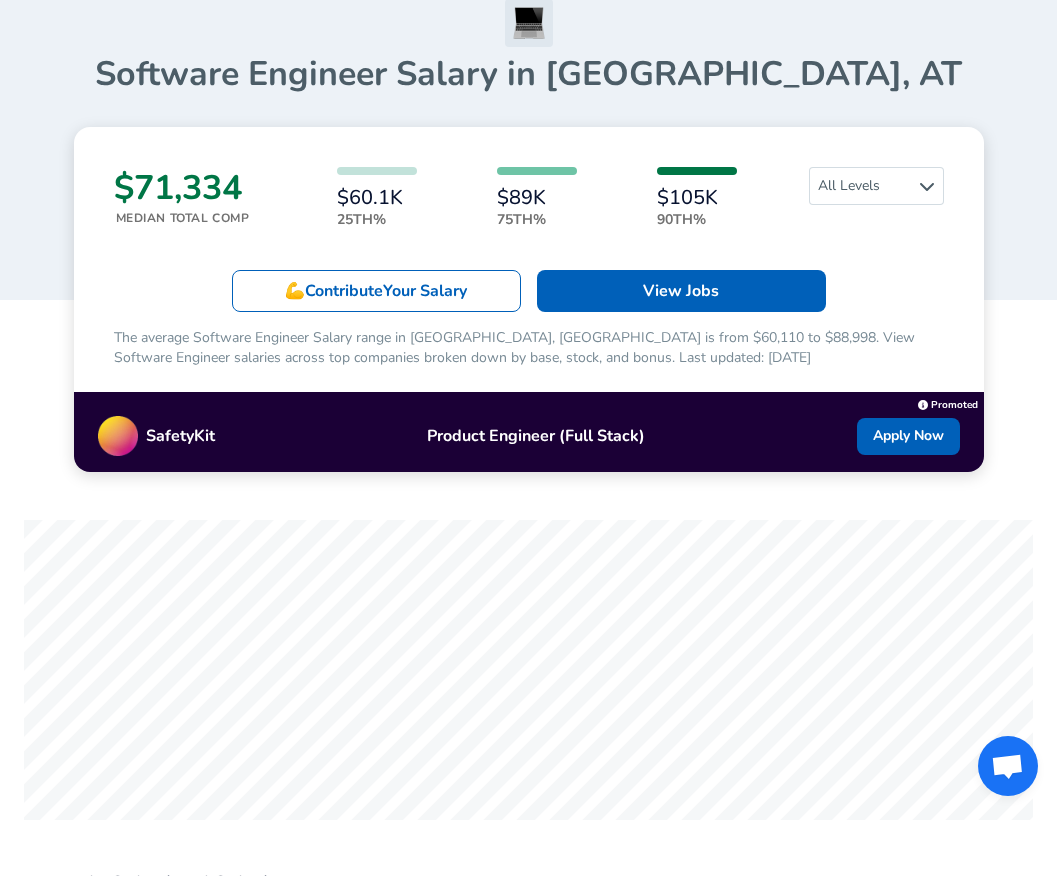 scroll, scrollTop: 162, scrollLeft: 0, axis: vertical 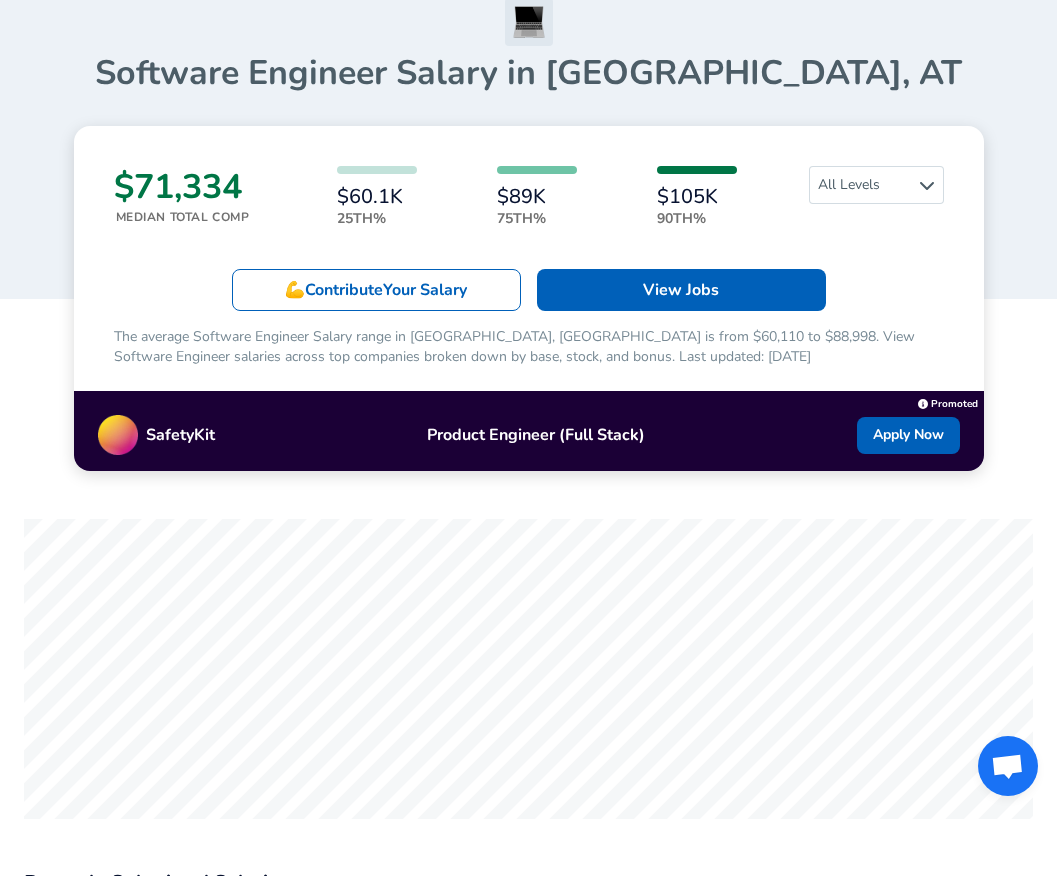 click on "$89K" at bounding box center (537, 197) 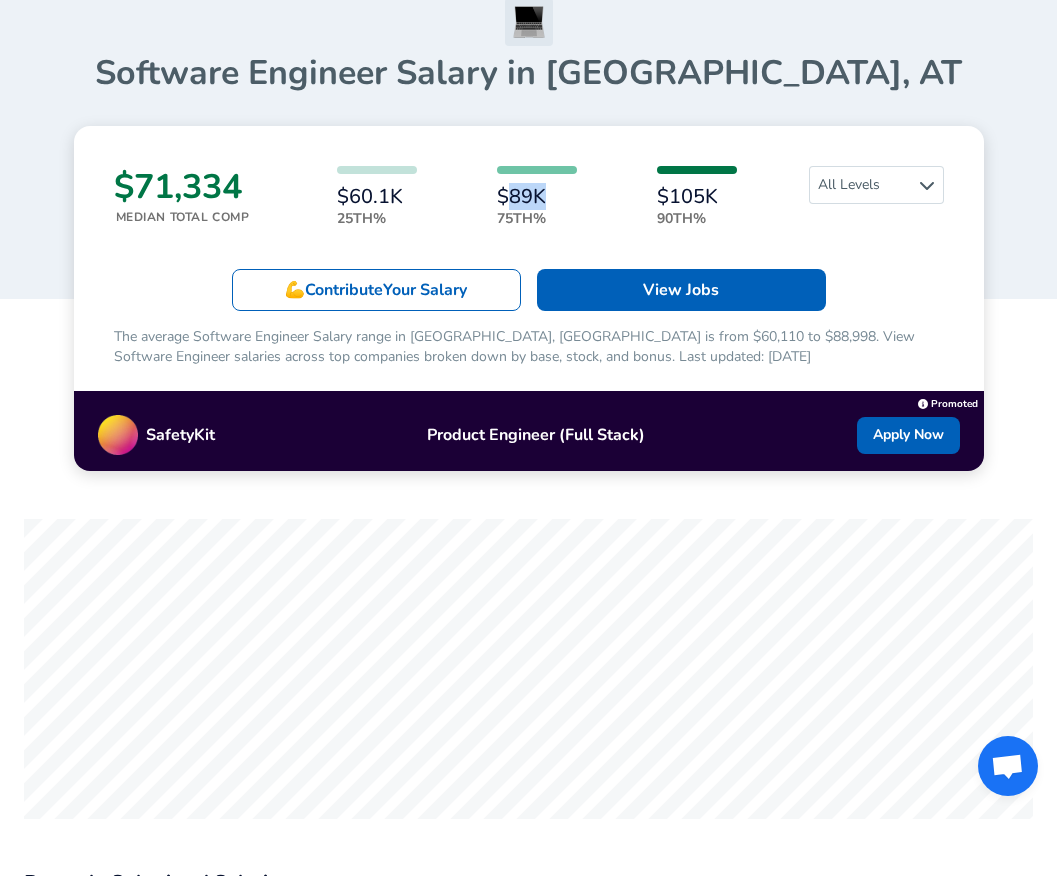 click on "$89K" at bounding box center [537, 197] 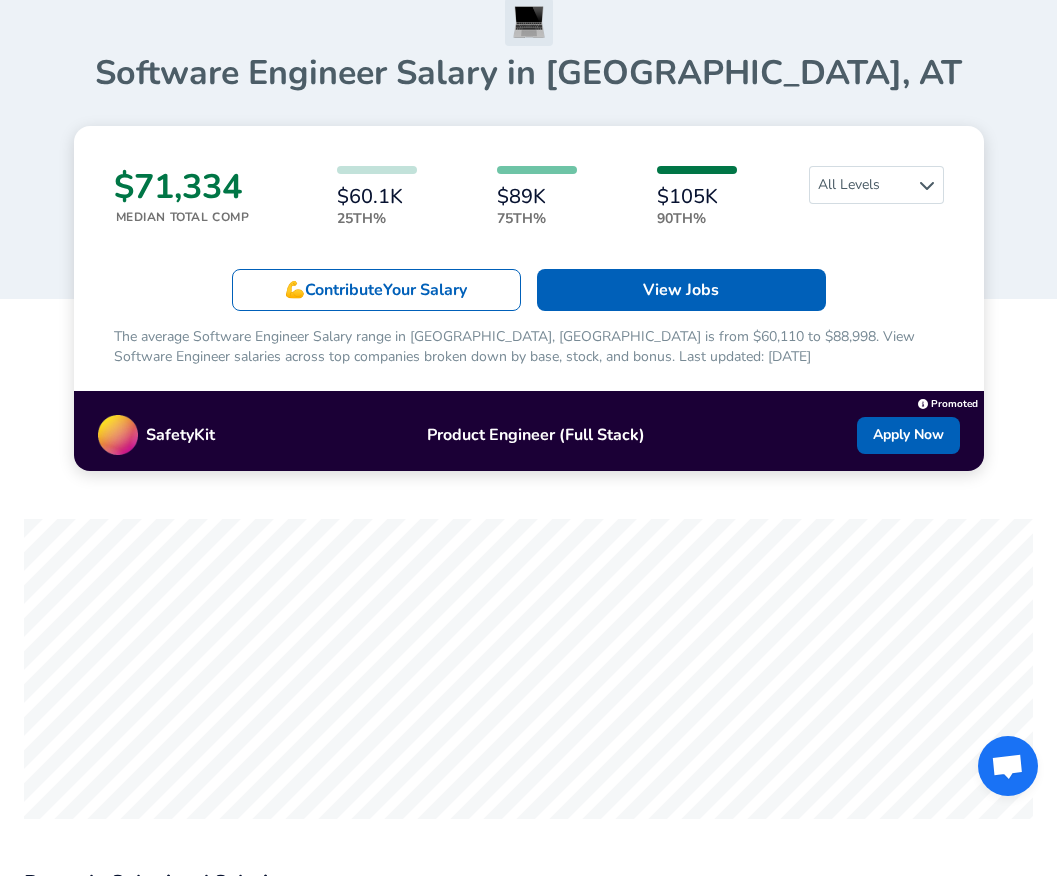 click on "$60.1K" at bounding box center (377, 197) 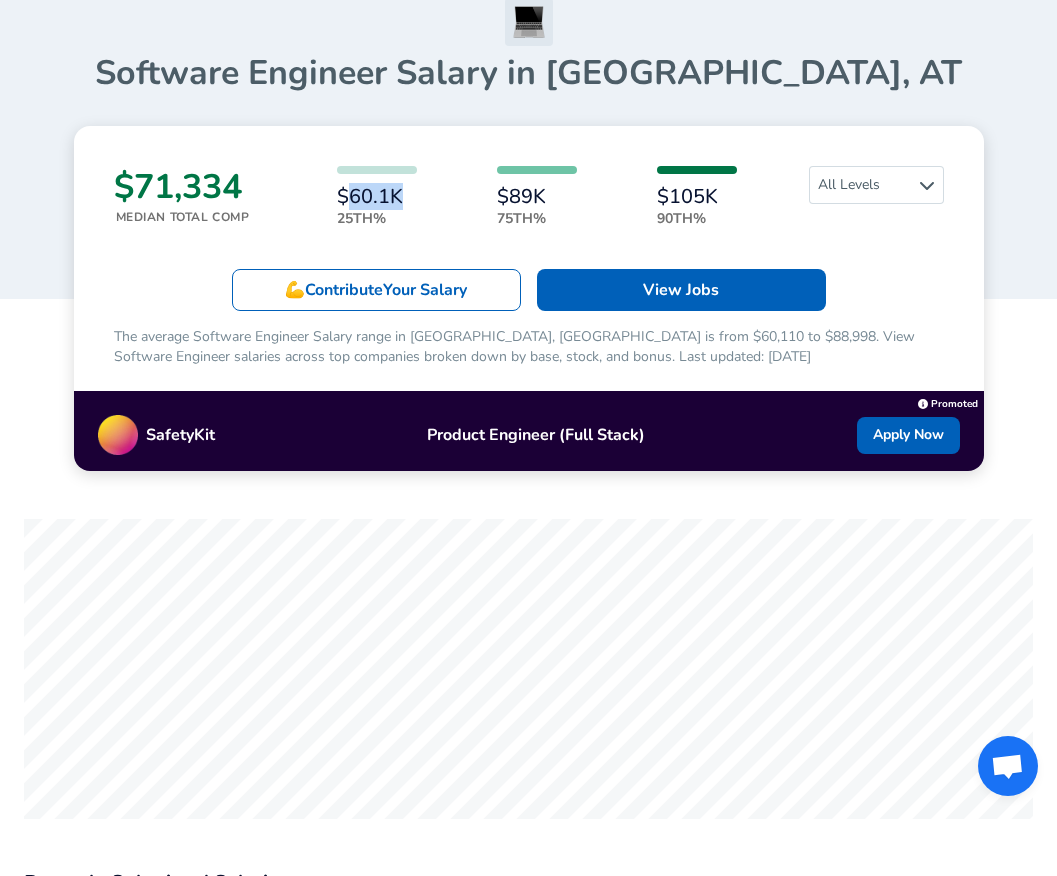click on "$60.1K" at bounding box center [377, 197] 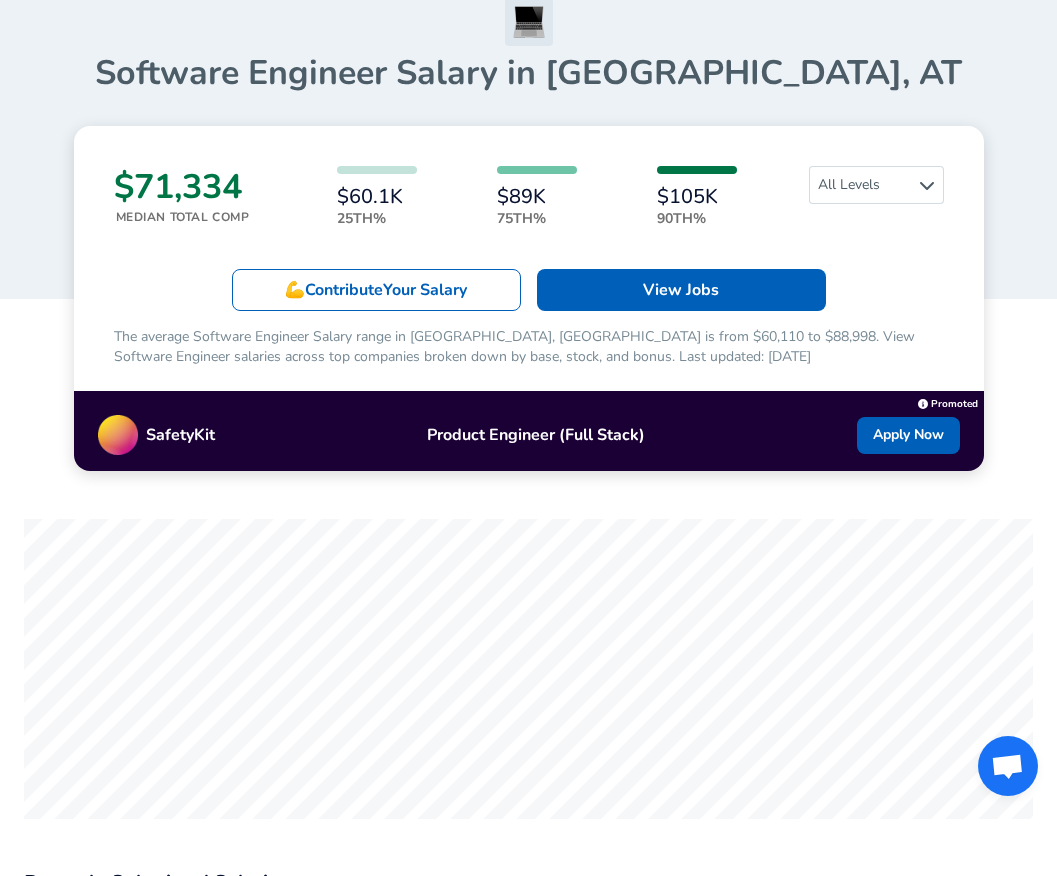 click on "$71,334" at bounding box center (182, 187) 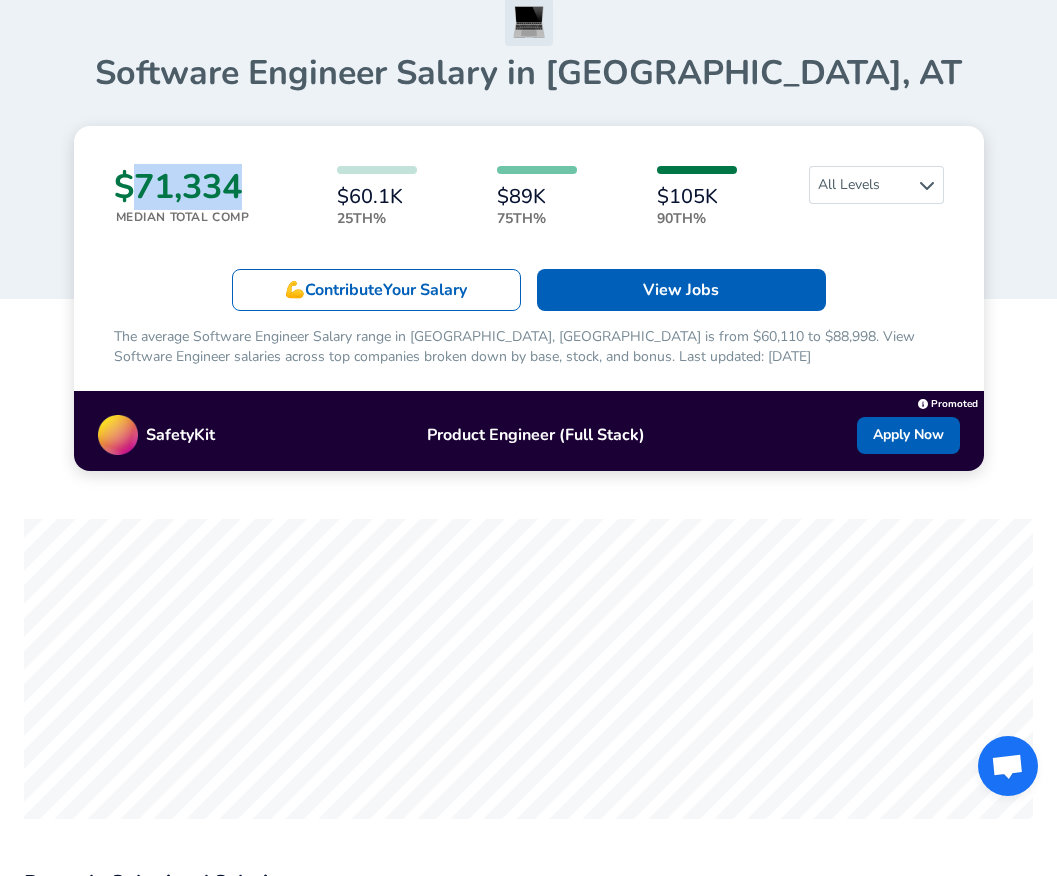 click on "$71,334" at bounding box center (182, 187) 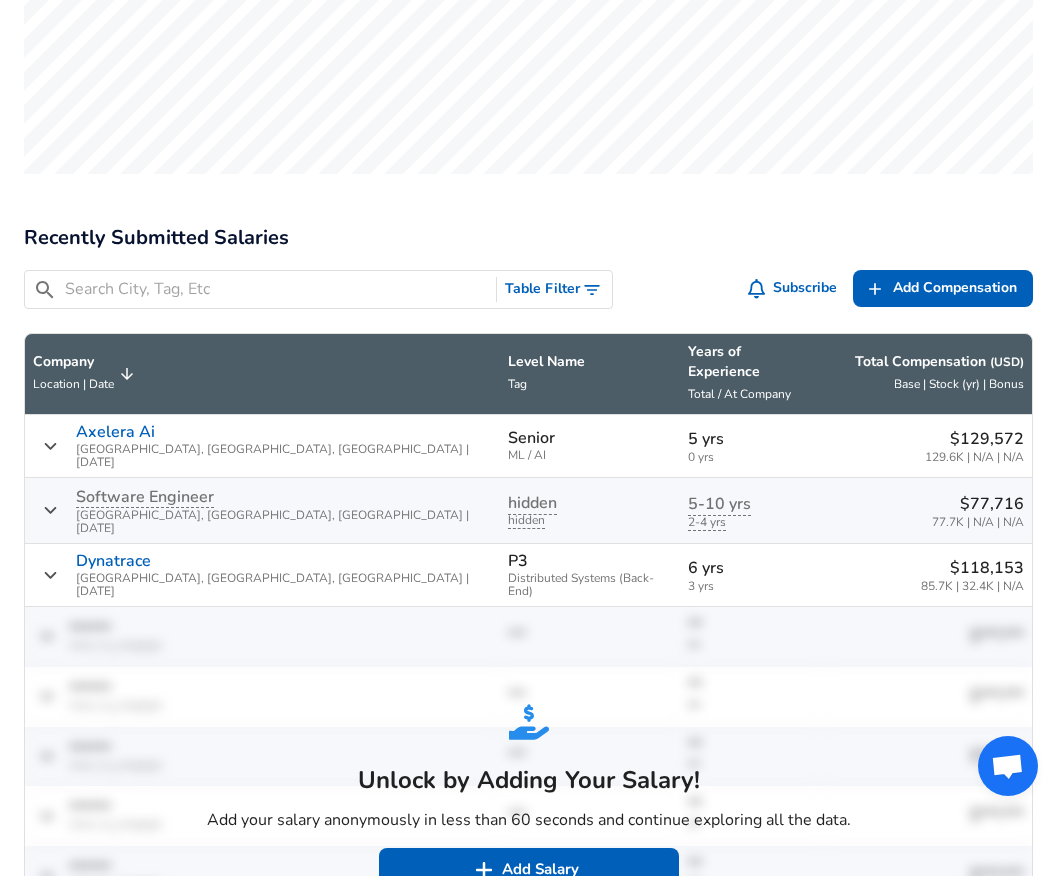 scroll, scrollTop: 926, scrollLeft: 0, axis: vertical 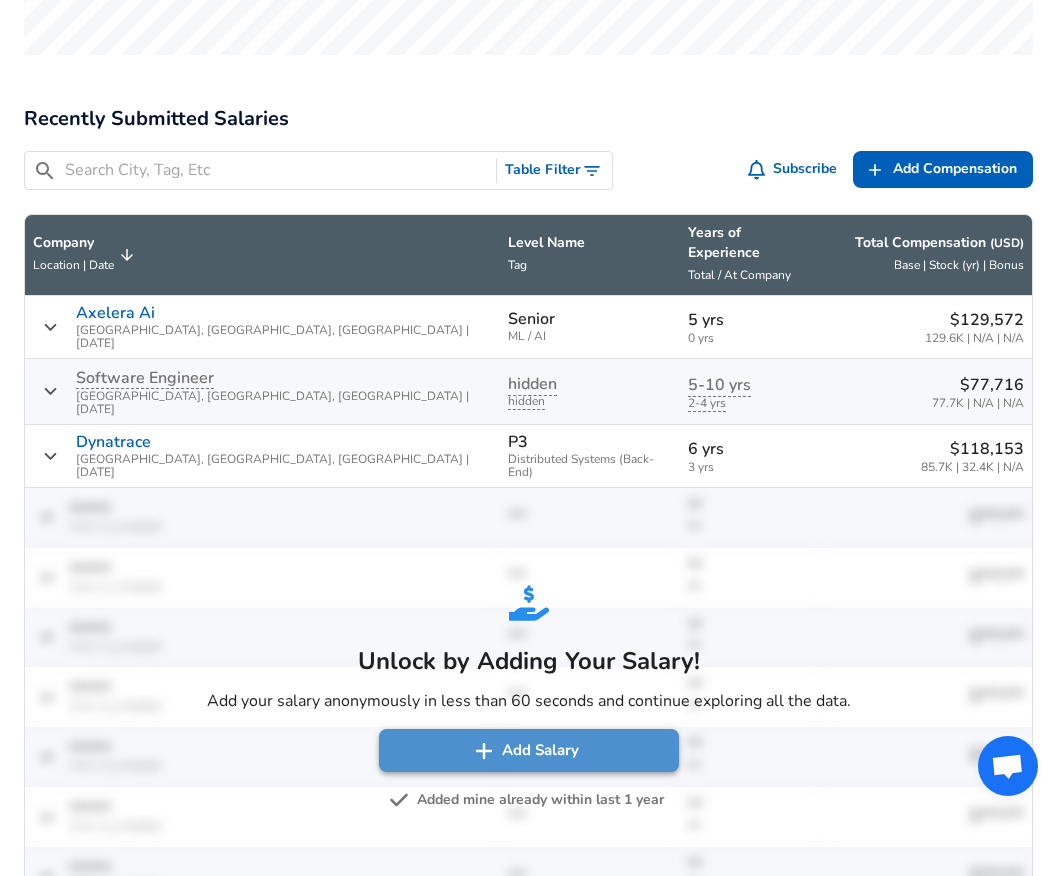 click on "Add Salary" at bounding box center [529, 750] 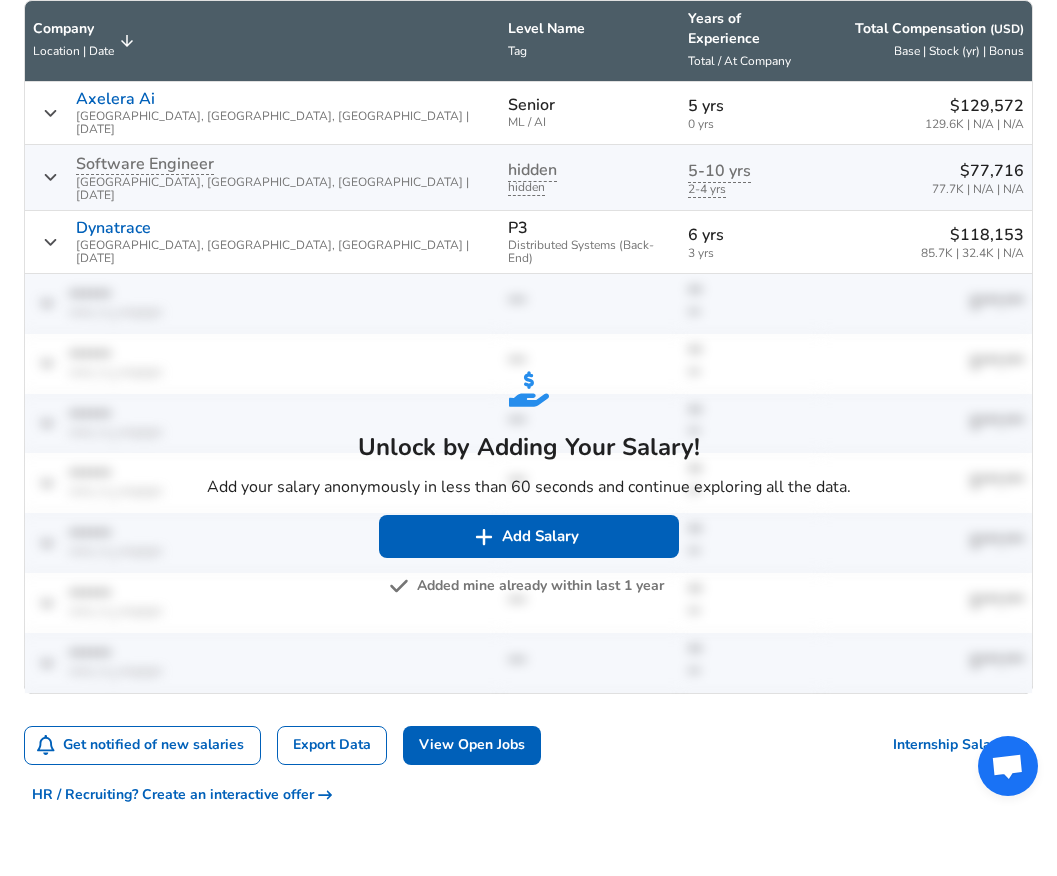scroll, scrollTop: 1143, scrollLeft: 0, axis: vertical 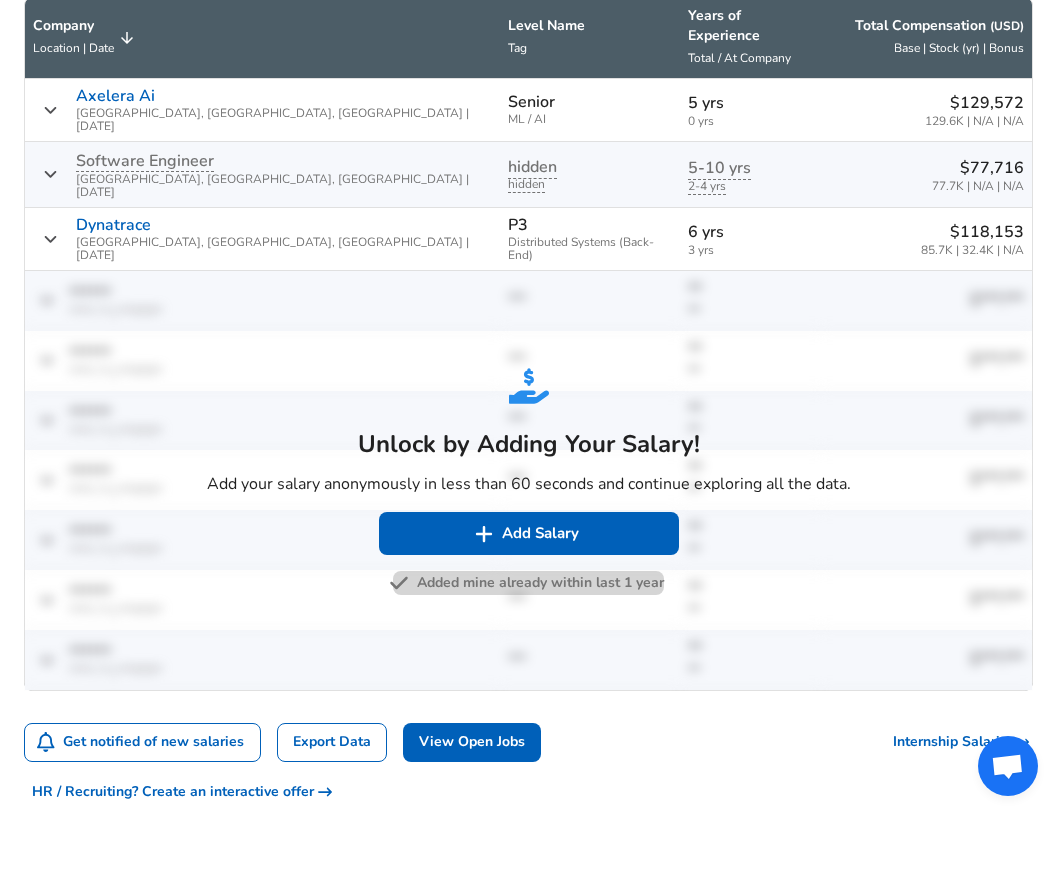 click on "Added mine already within last 1 year" at bounding box center [528, 583] 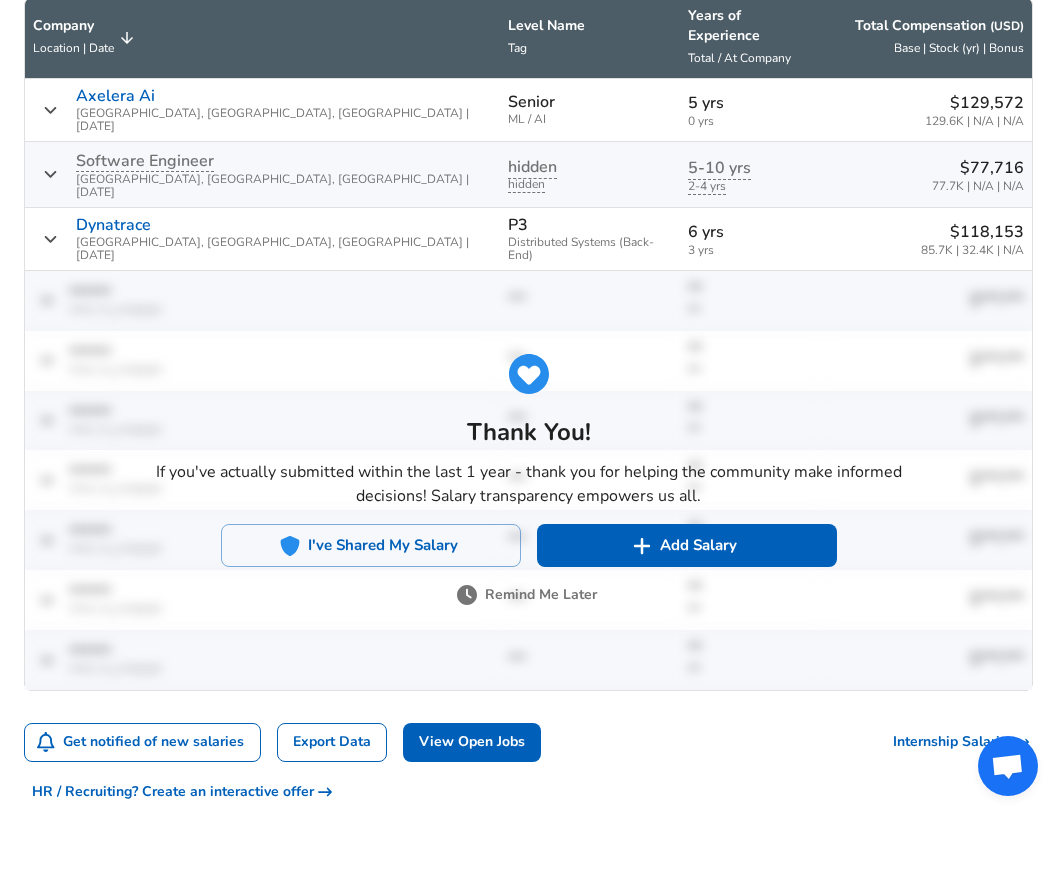 click on "Thank You! If you've actually submitted within the last 1 year - thank you for helping the community make informed decisions! Salary transparency empowers us all.   I've Shared My Salary Add Salary Remind Me Later" at bounding box center [529, 480] 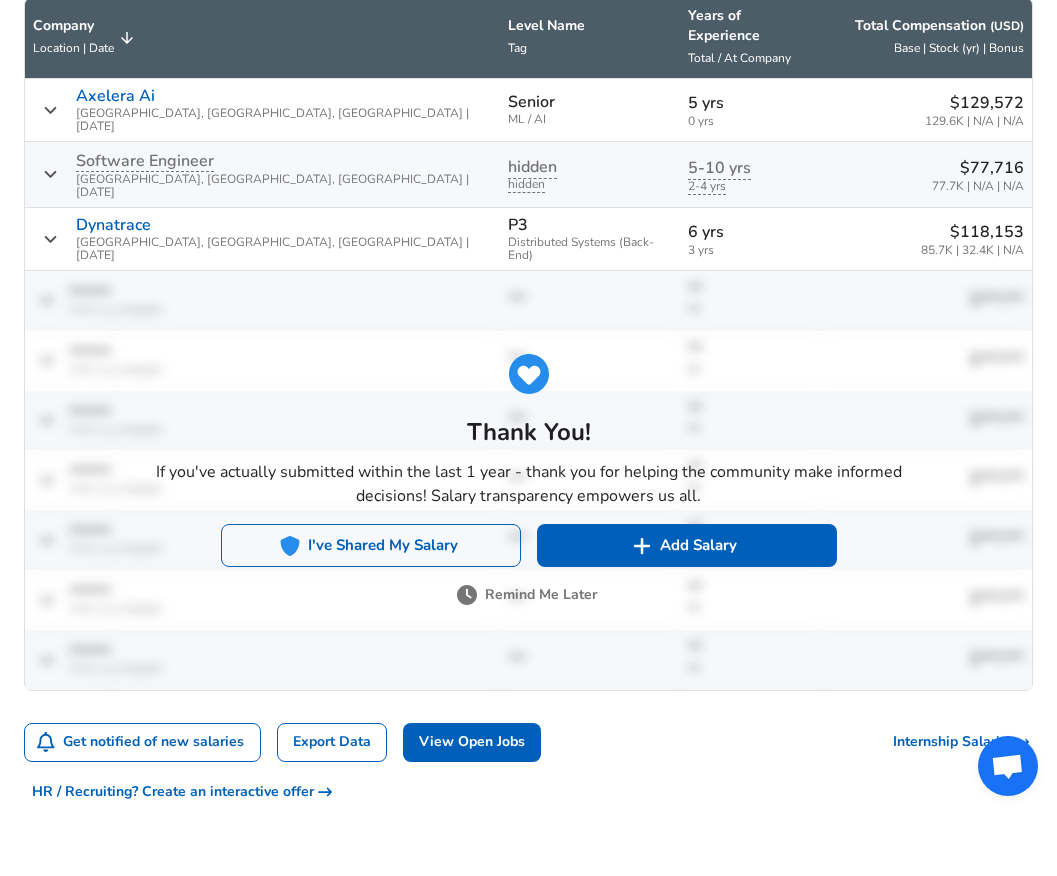 click on "I've Shared My Salary" at bounding box center [371, 545] 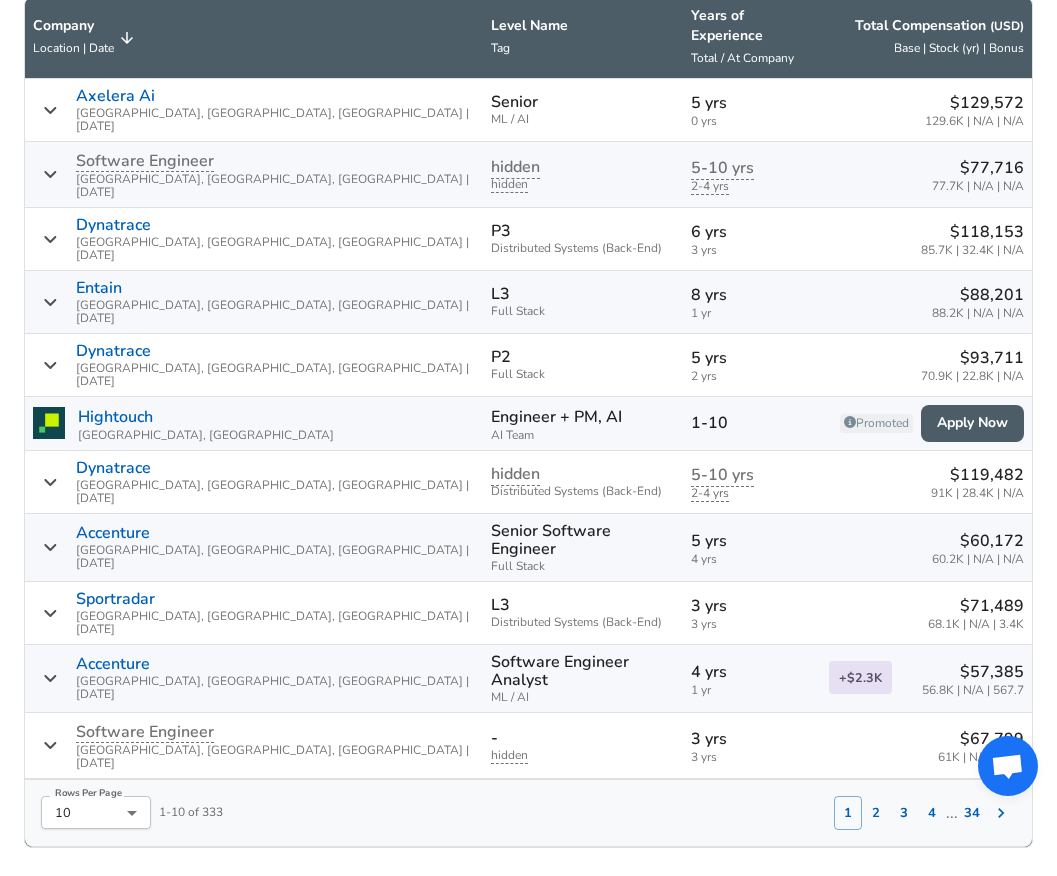 click on "Accenture   [GEOGRAPHIC_DATA], [GEOGRAPHIC_DATA], [GEOGRAPHIC_DATA]   |   [DATE]" at bounding box center [254, 547] 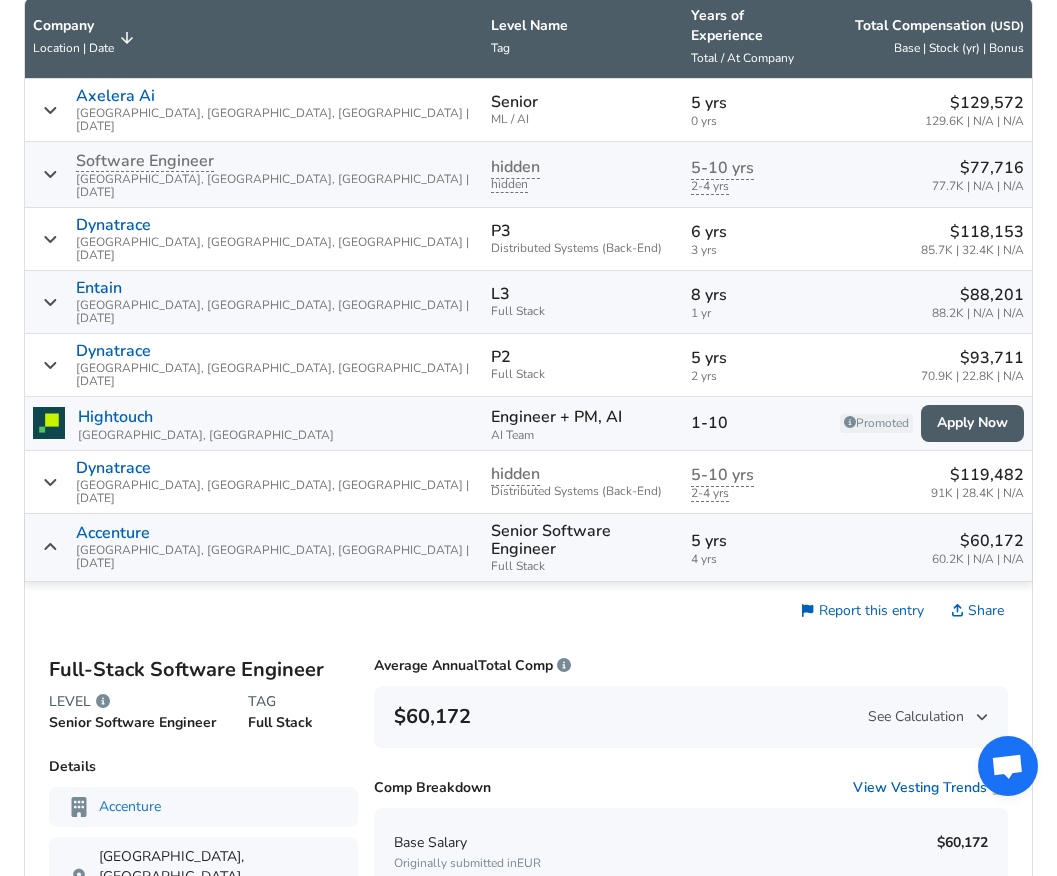 click on "Accenture   [GEOGRAPHIC_DATA], [GEOGRAPHIC_DATA], [GEOGRAPHIC_DATA]   |   [DATE]" at bounding box center (254, 547) 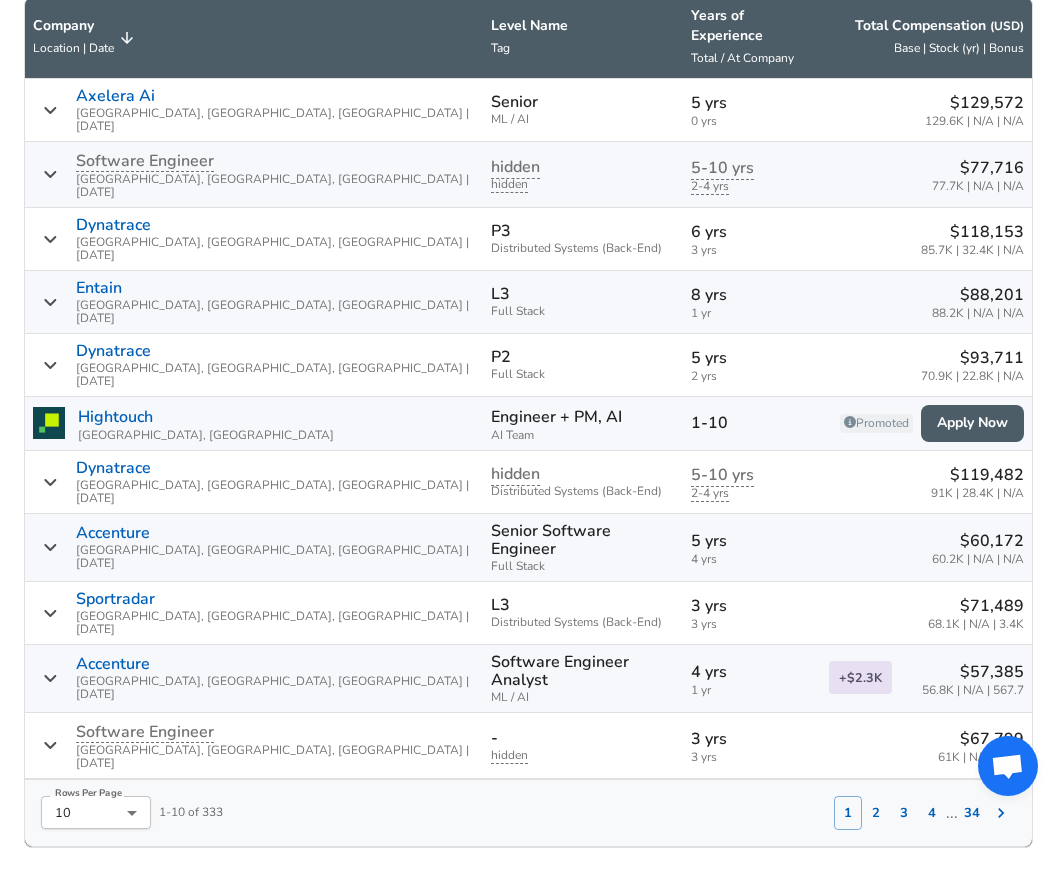 click 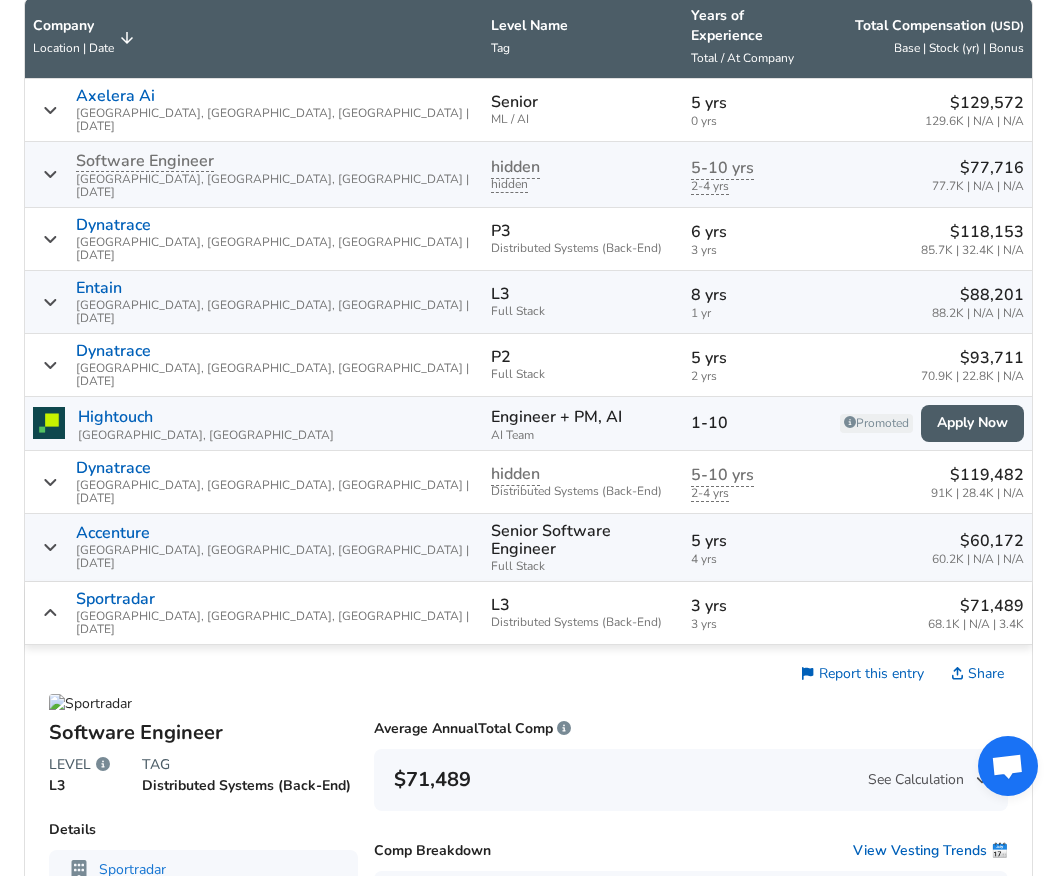 click 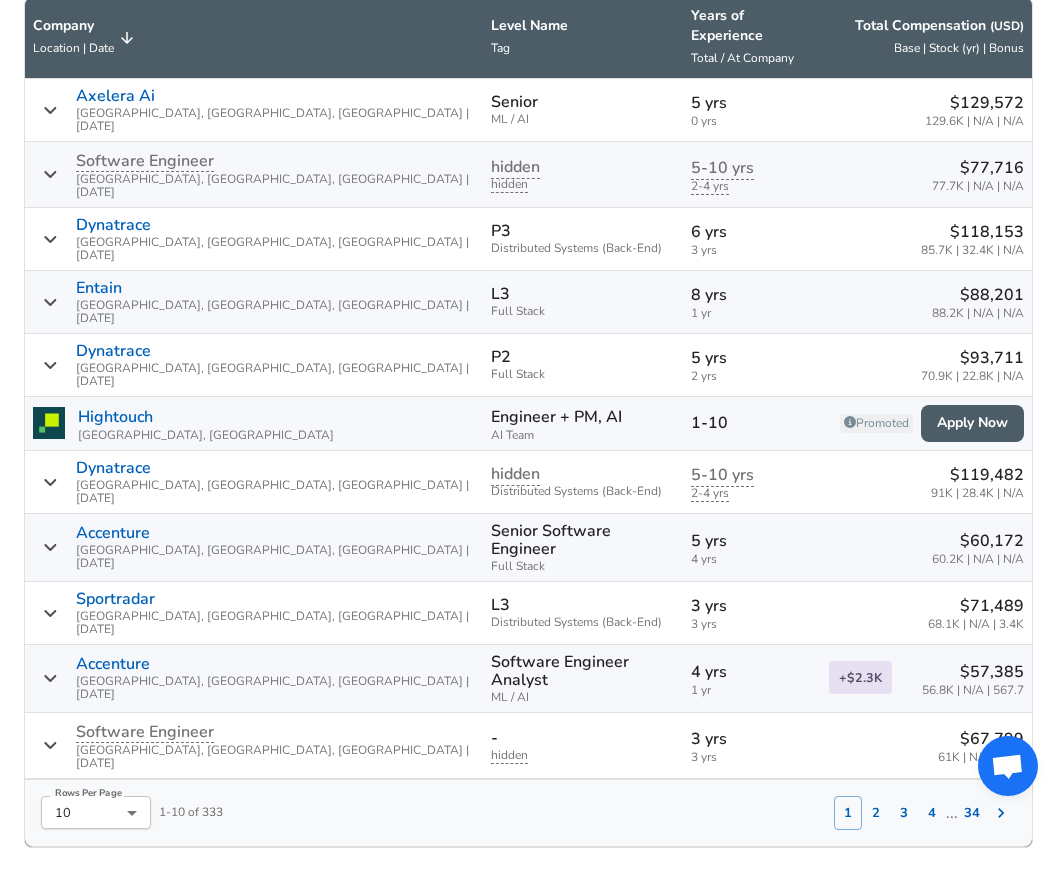 scroll, scrollTop: 1176, scrollLeft: 0, axis: vertical 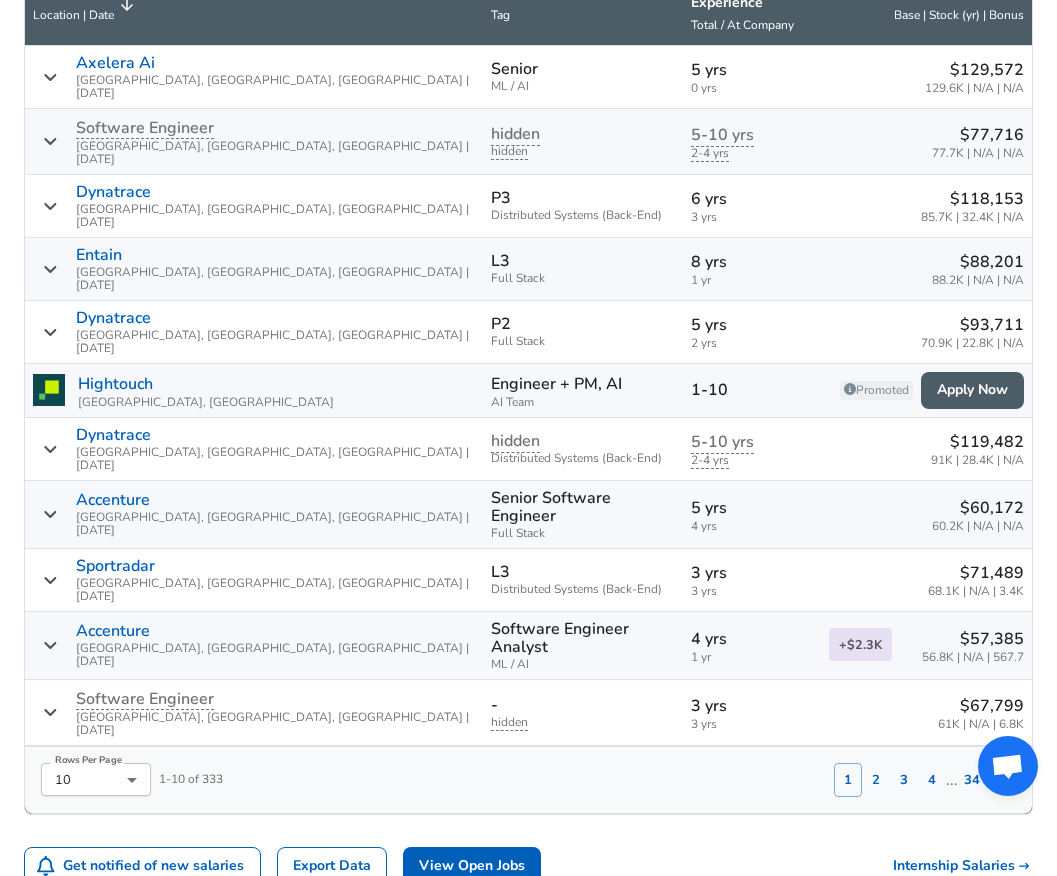 click 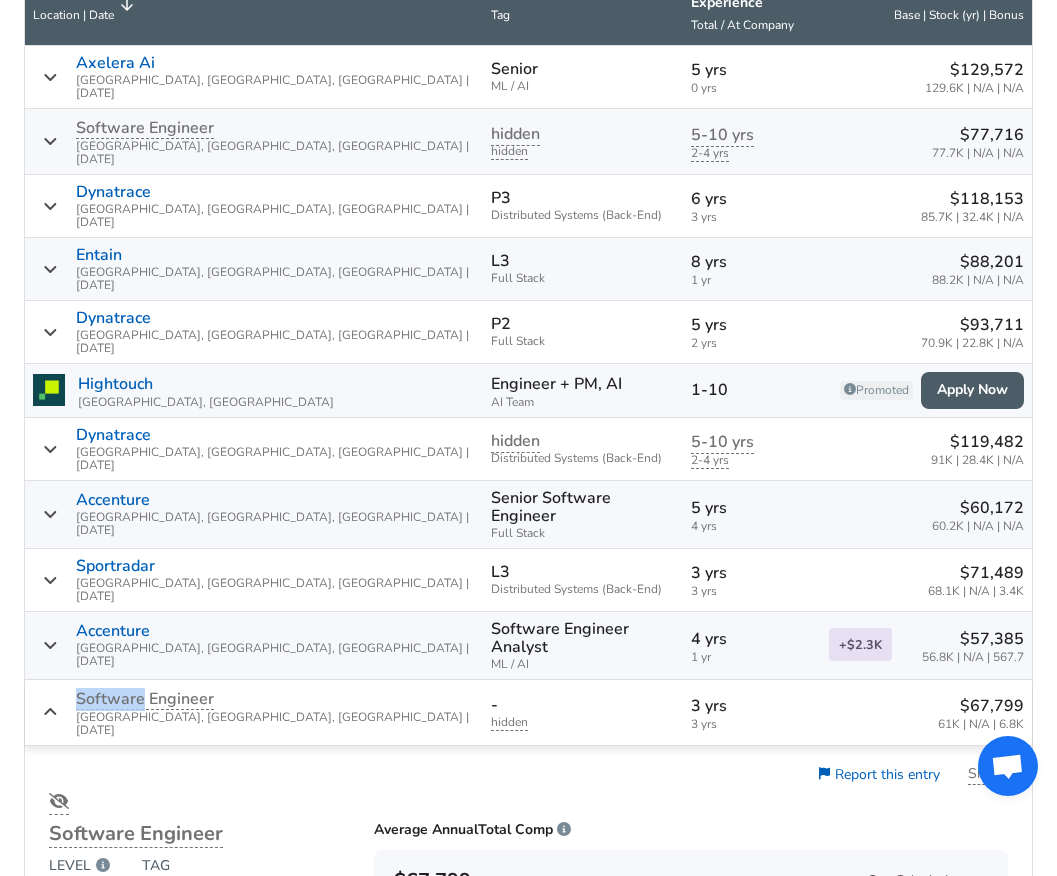 click 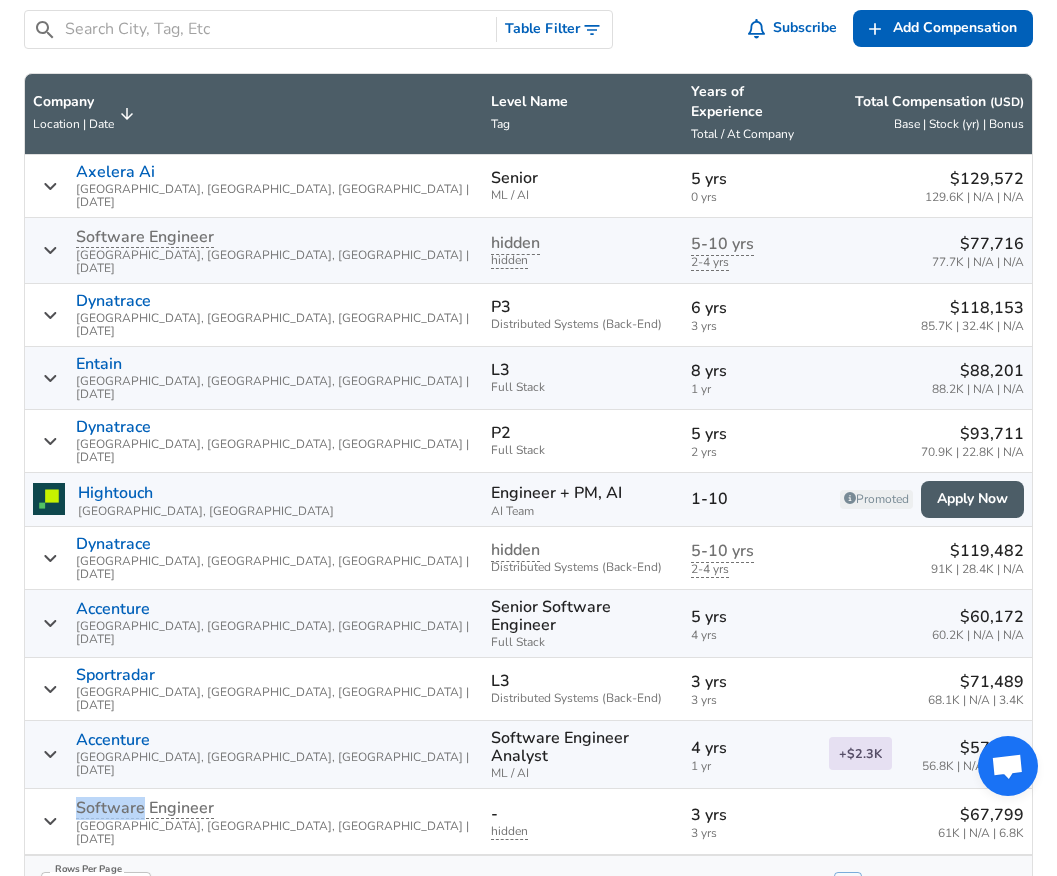 scroll, scrollTop: 982, scrollLeft: 0, axis: vertical 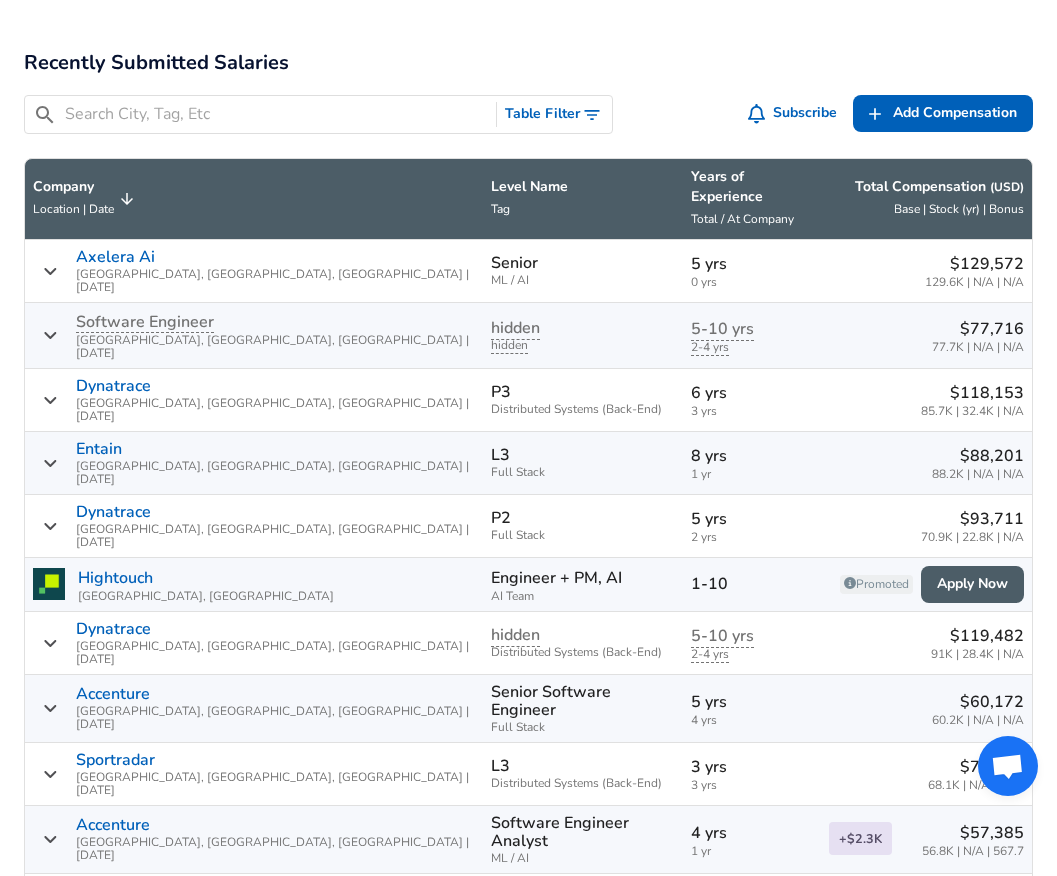 click on "[GEOGRAPHIC_DATA], [GEOGRAPHIC_DATA], [GEOGRAPHIC_DATA]   |   [DATE]" at bounding box center [276, 410] 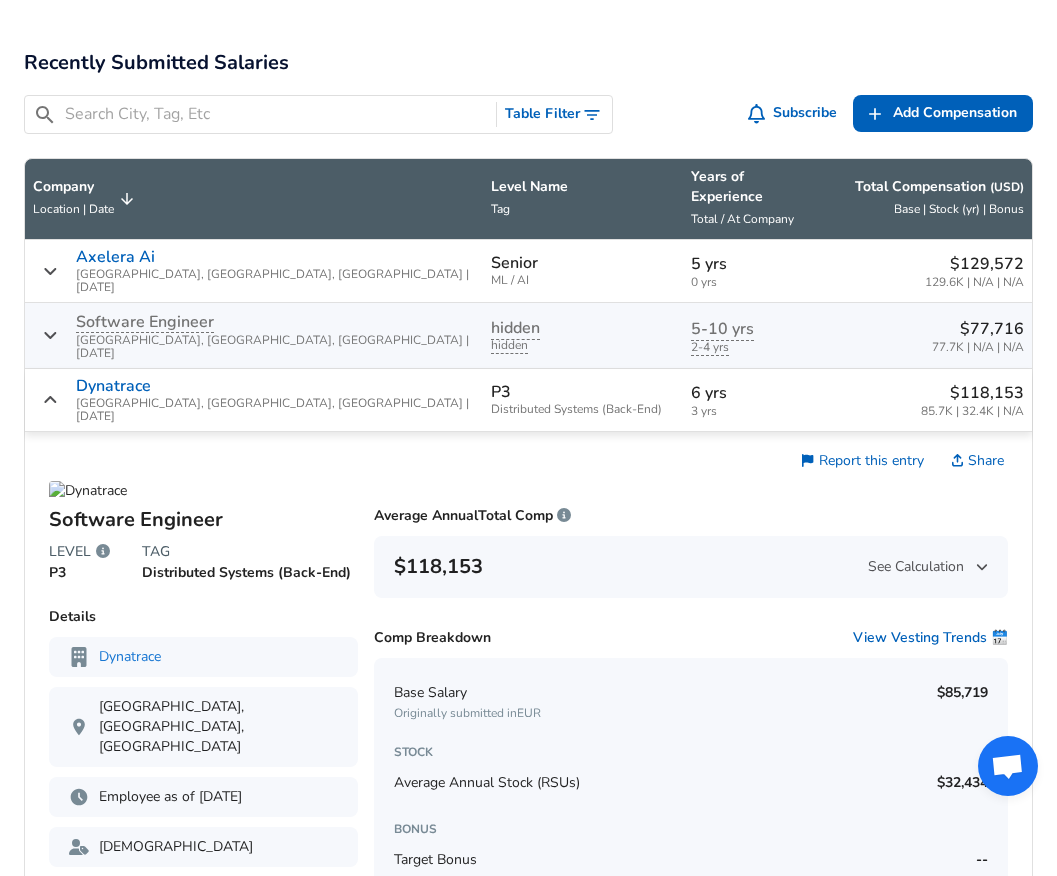 click on "Dynatrace   [GEOGRAPHIC_DATA], [GEOGRAPHIC_DATA], [GEOGRAPHIC_DATA]   |   [DATE]" at bounding box center (276, 400) 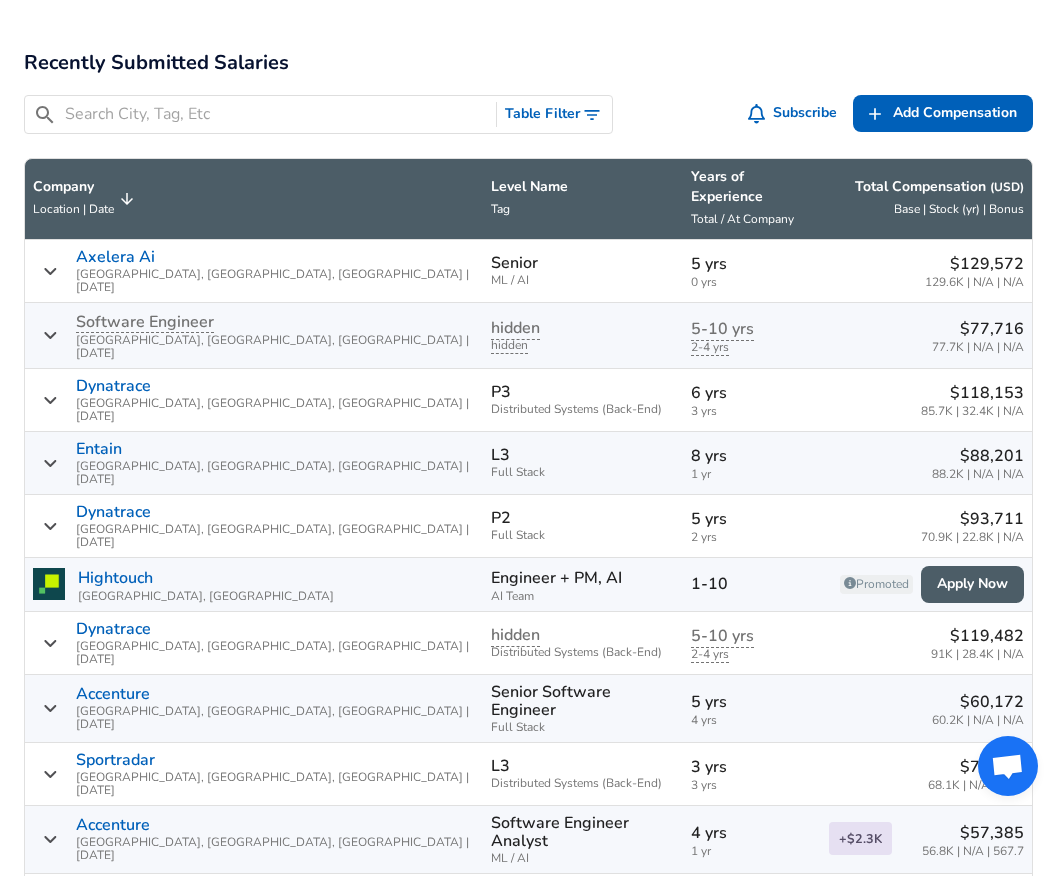 click on "Dynatrace   [GEOGRAPHIC_DATA], [GEOGRAPHIC_DATA], [GEOGRAPHIC_DATA]   |   [DATE]" at bounding box center (276, 400) 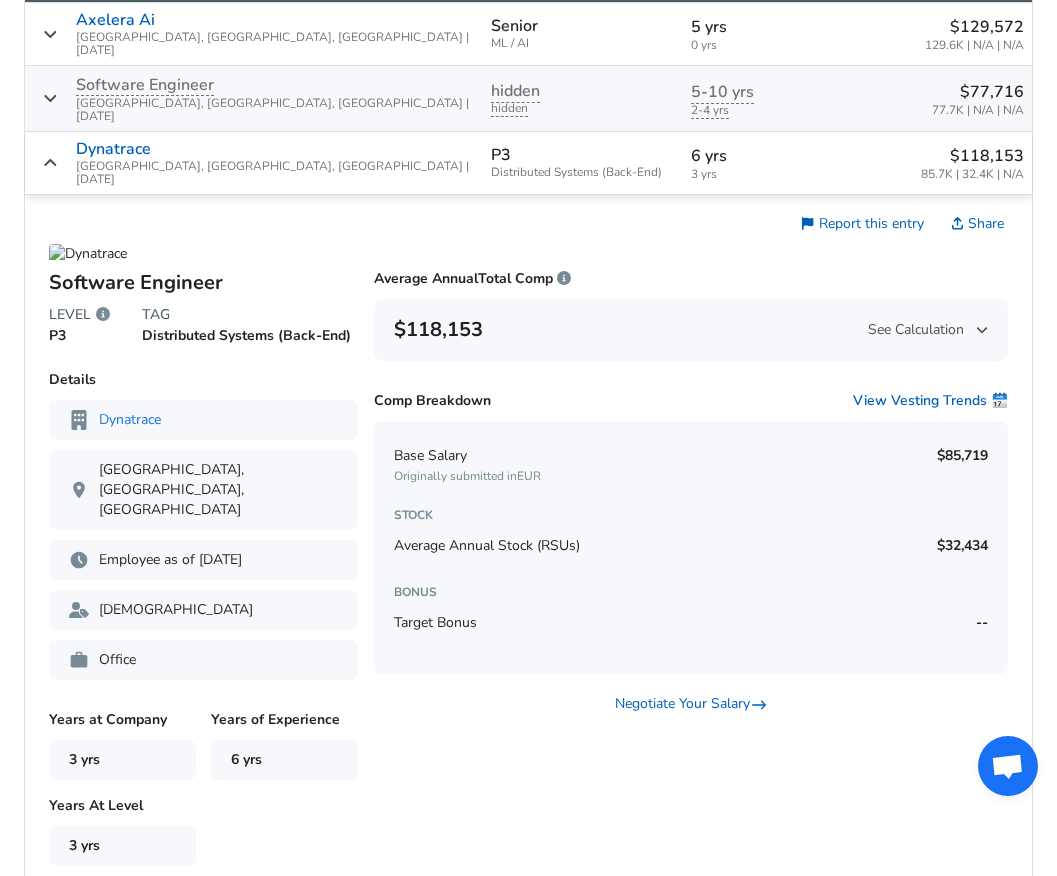 scroll, scrollTop: 1223, scrollLeft: 0, axis: vertical 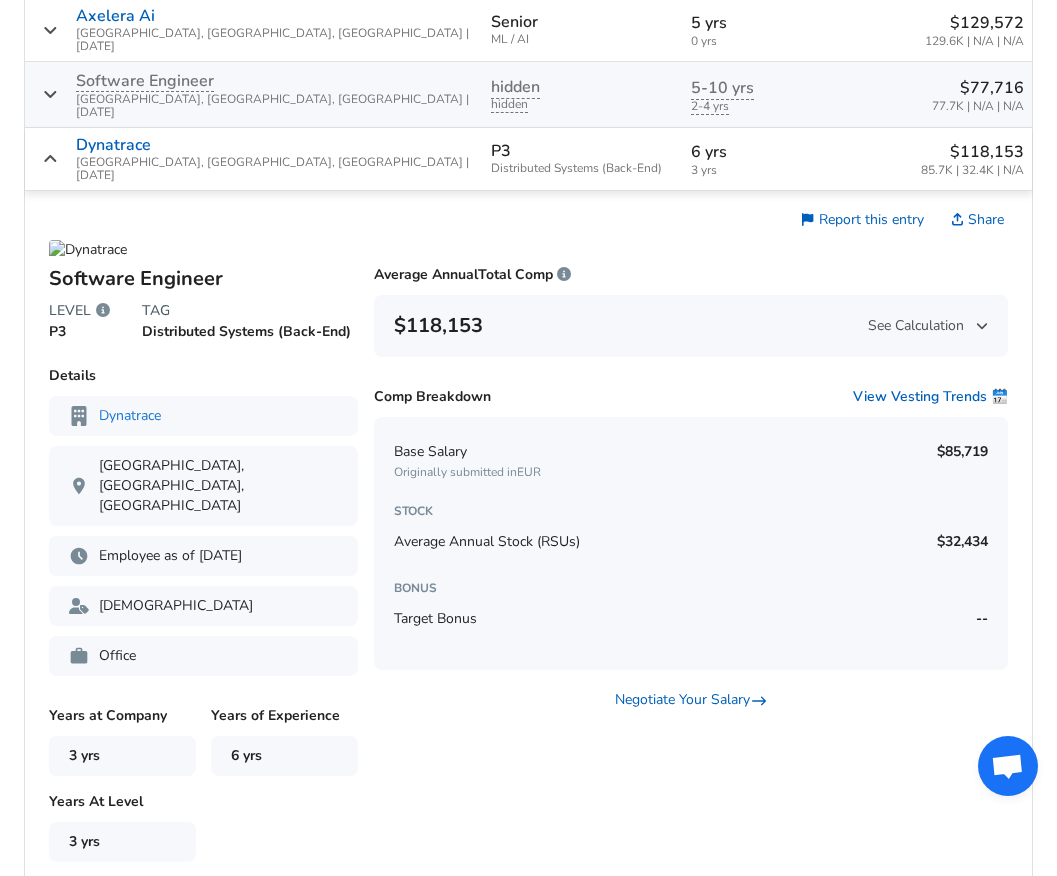 click on "Average Annual Stock (RSUs)" at bounding box center [487, 541] 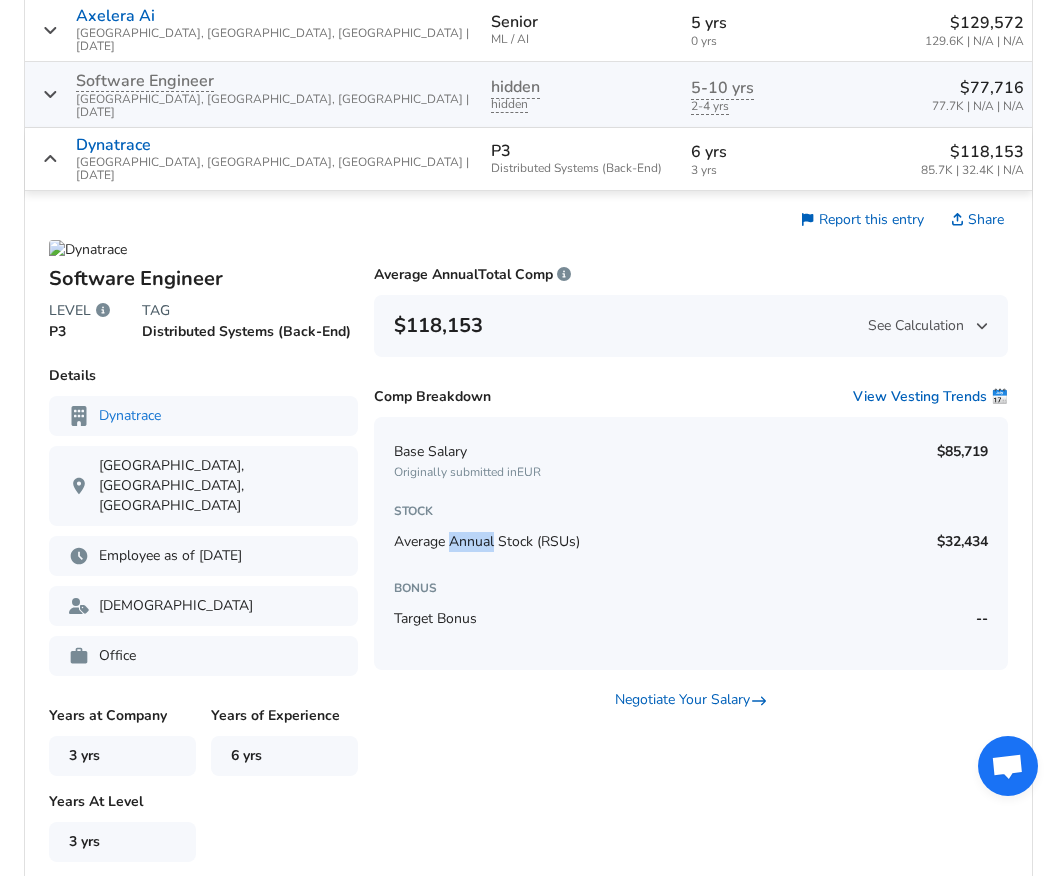 click on "Average Annual Stock (RSUs)" at bounding box center (487, 541) 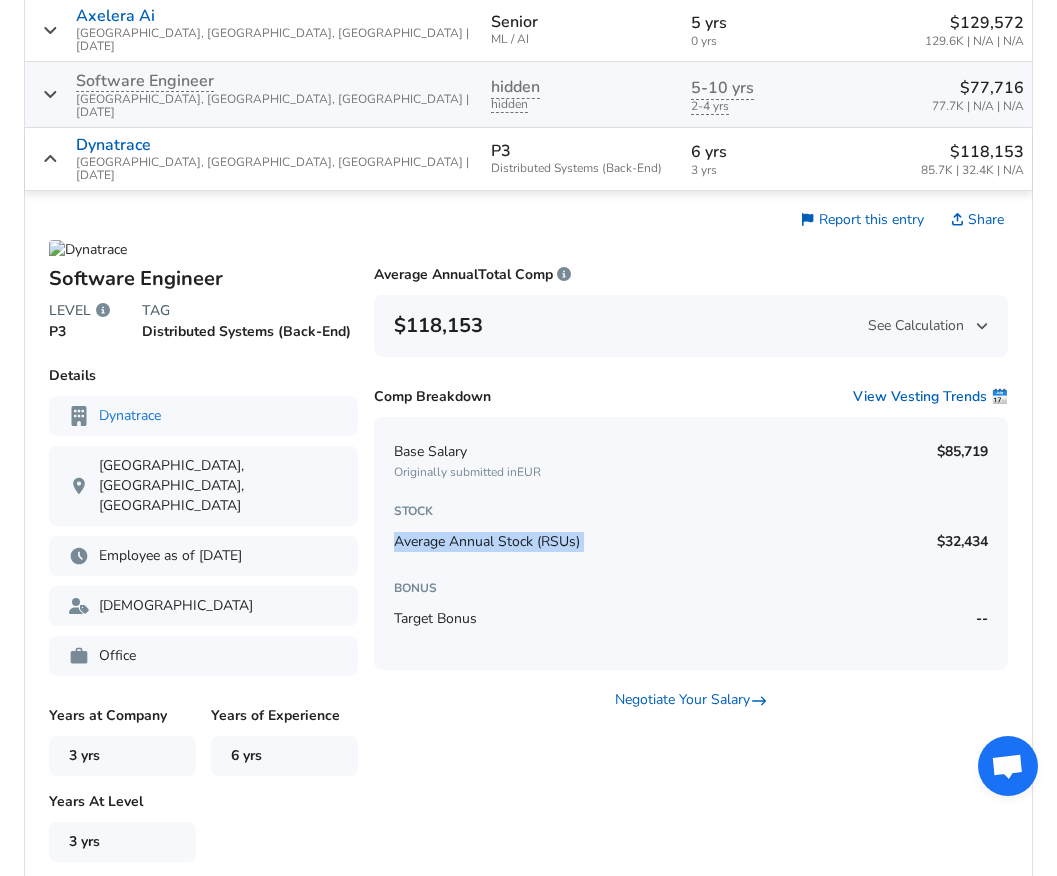 click on "Base Salary Originally submitted in  EUR $85,719 STOCK Average Annual Stock (RSUs) $32,434 BONUS Target Bonus --" at bounding box center (691, 543) 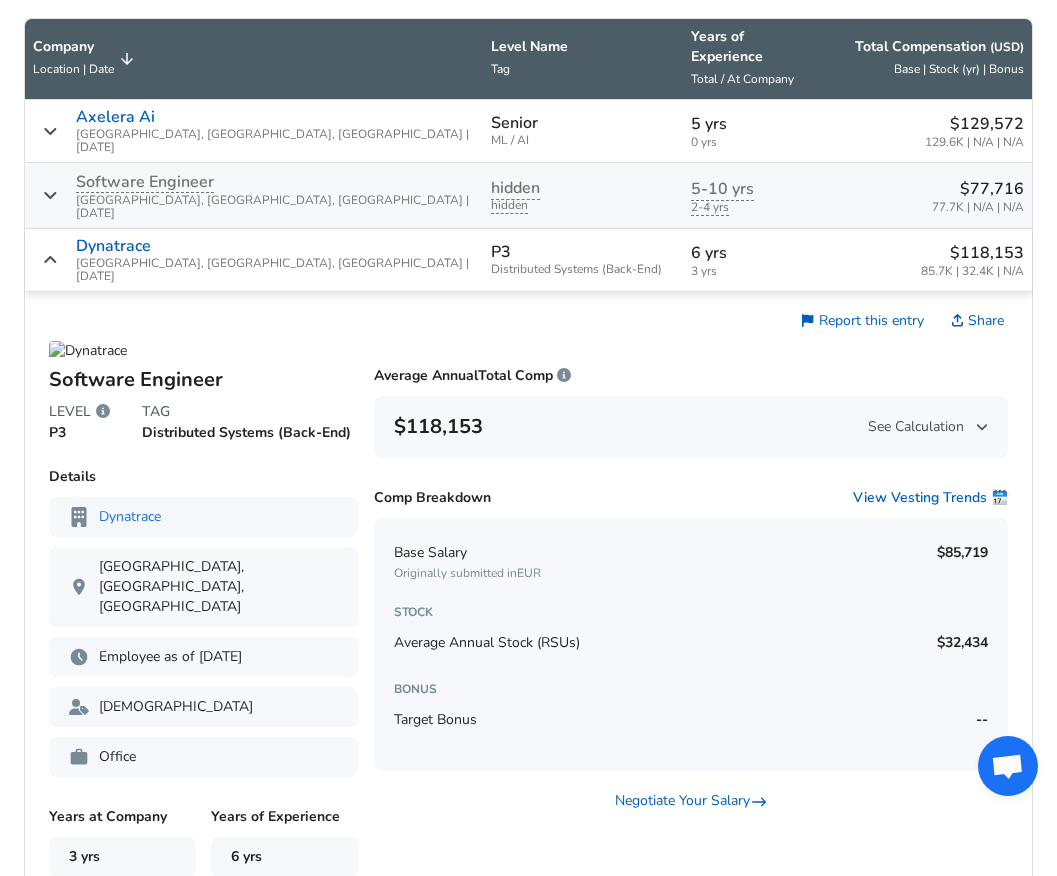 scroll, scrollTop: 1004, scrollLeft: 0, axis: vertical 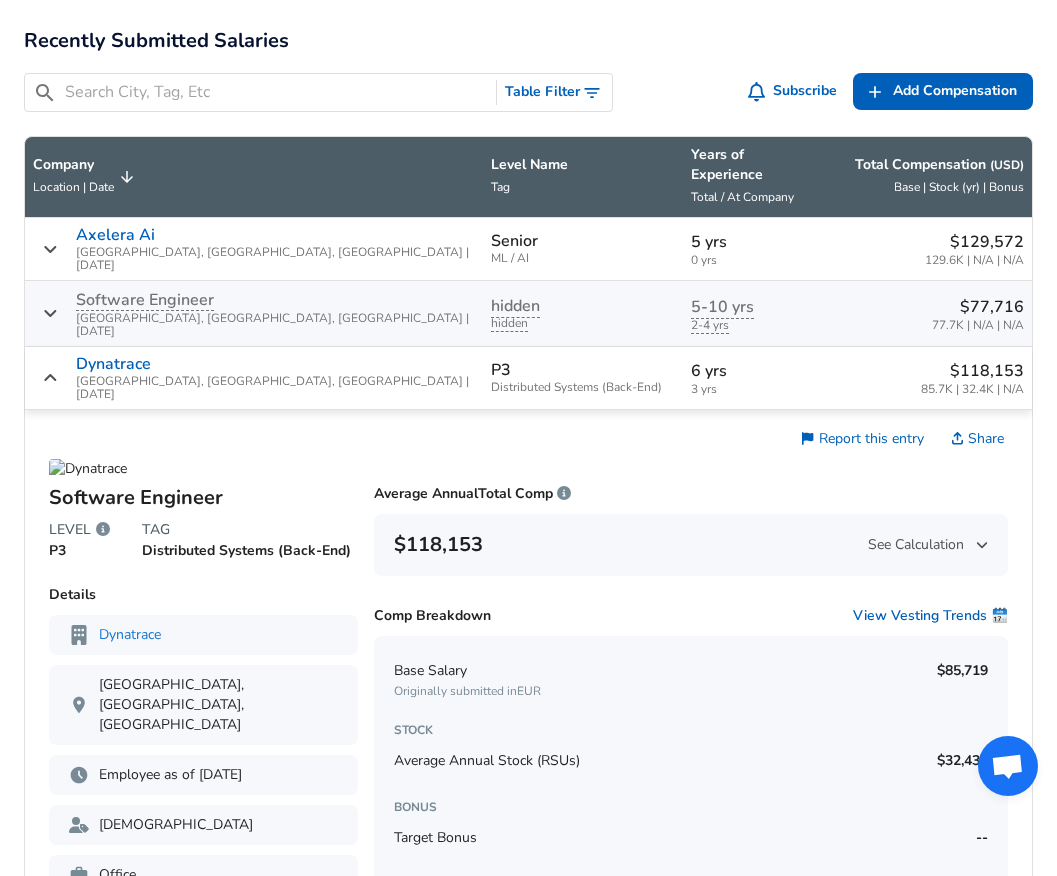 click on "Dynatrace   [GEOGRAPHIC_DATA], [GEOGRAPHIC_DATA], [GEOGRAPHIC_DATA]   |   [DATE]" at bounding box center (276, 378) 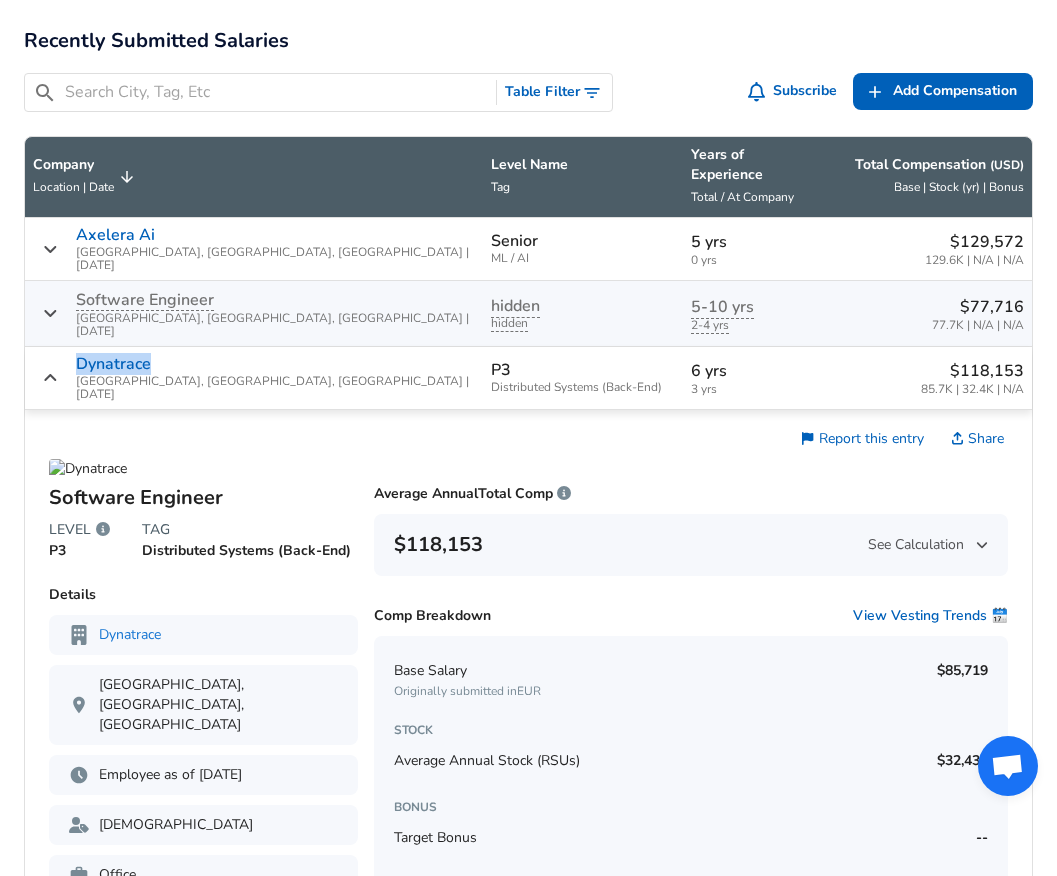 drag, startPoint x: 159, startPoint y: 321, endPoint x: 80, endPoint y: 321, distance: 79 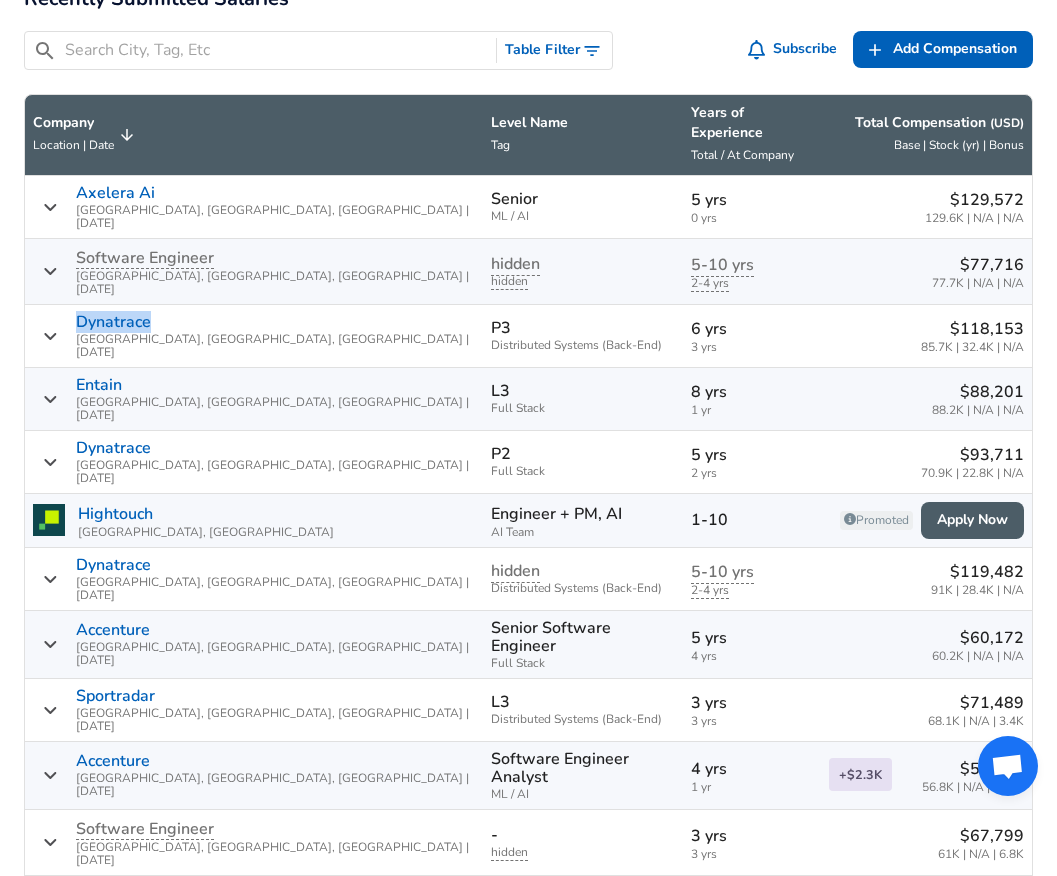 scroll, scrollTop: 1048, scrollLeft: 0, axis: vertical 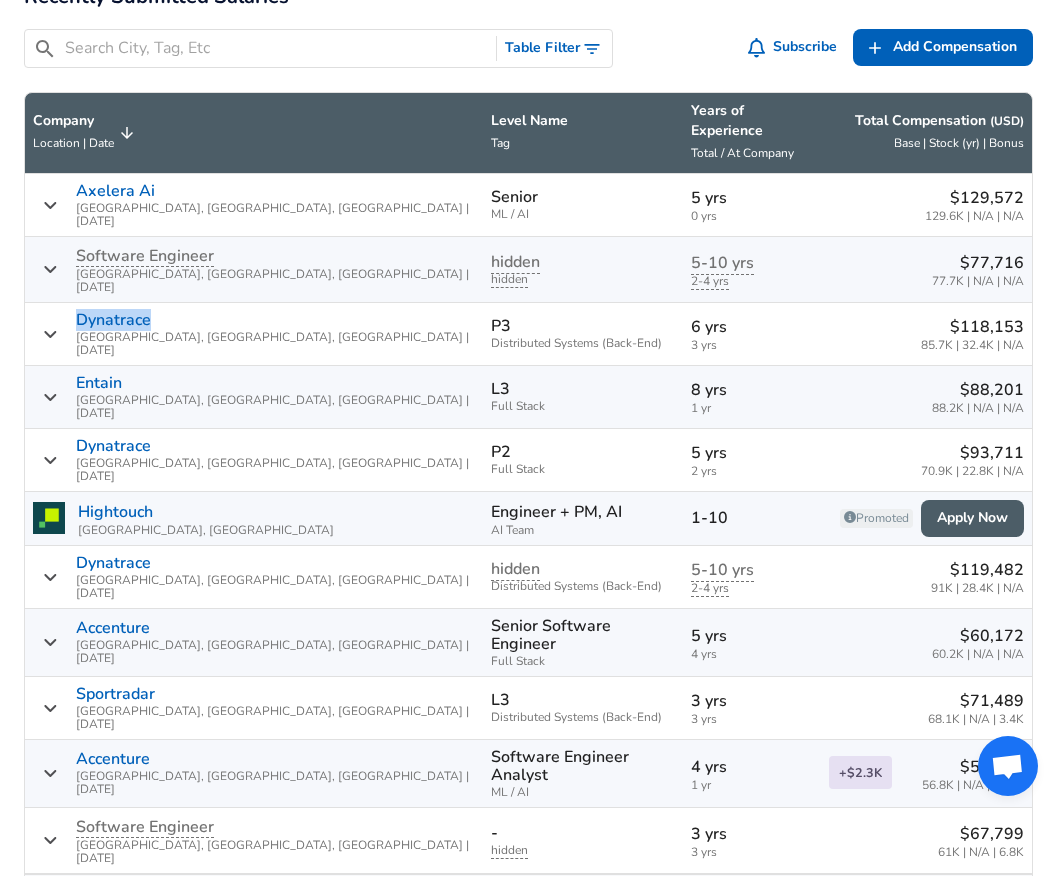 click on "2" at bounding box center (876, 908) 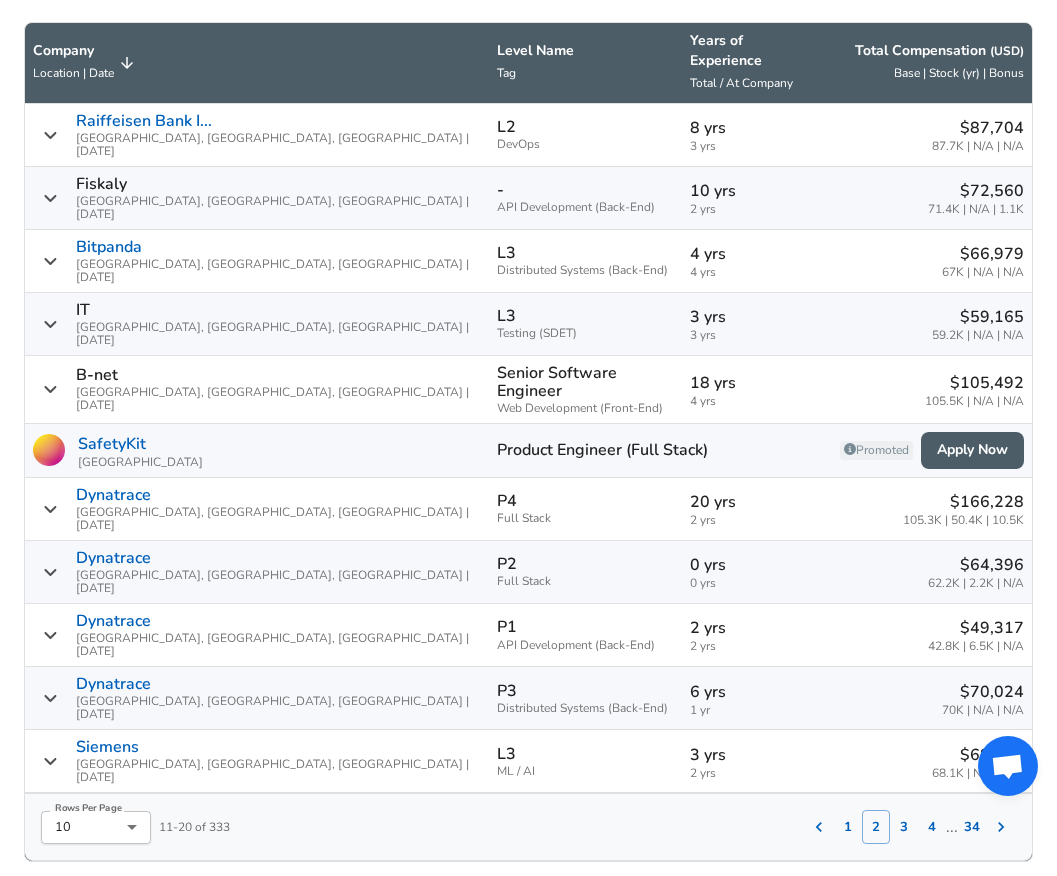 scroll, scrollTop: 1123, scrollLeft: 0, axis: vertical 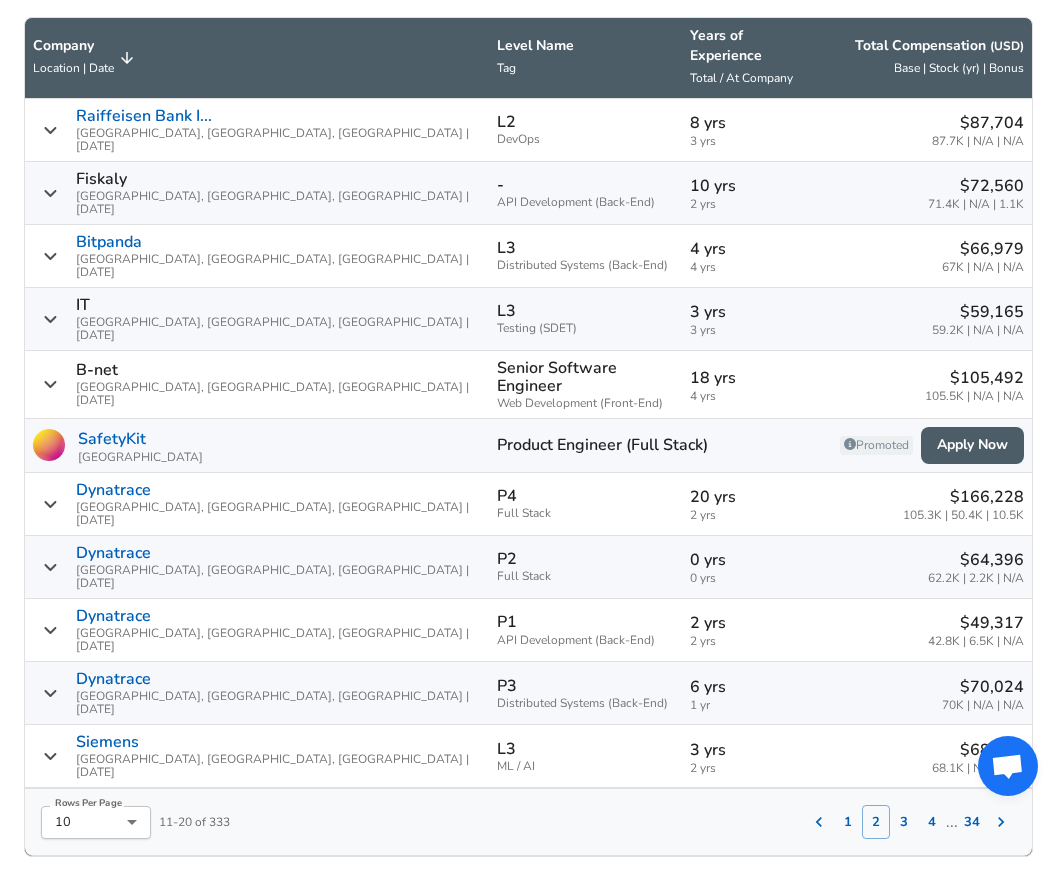 click on "3" at bounding box center (904, 822) 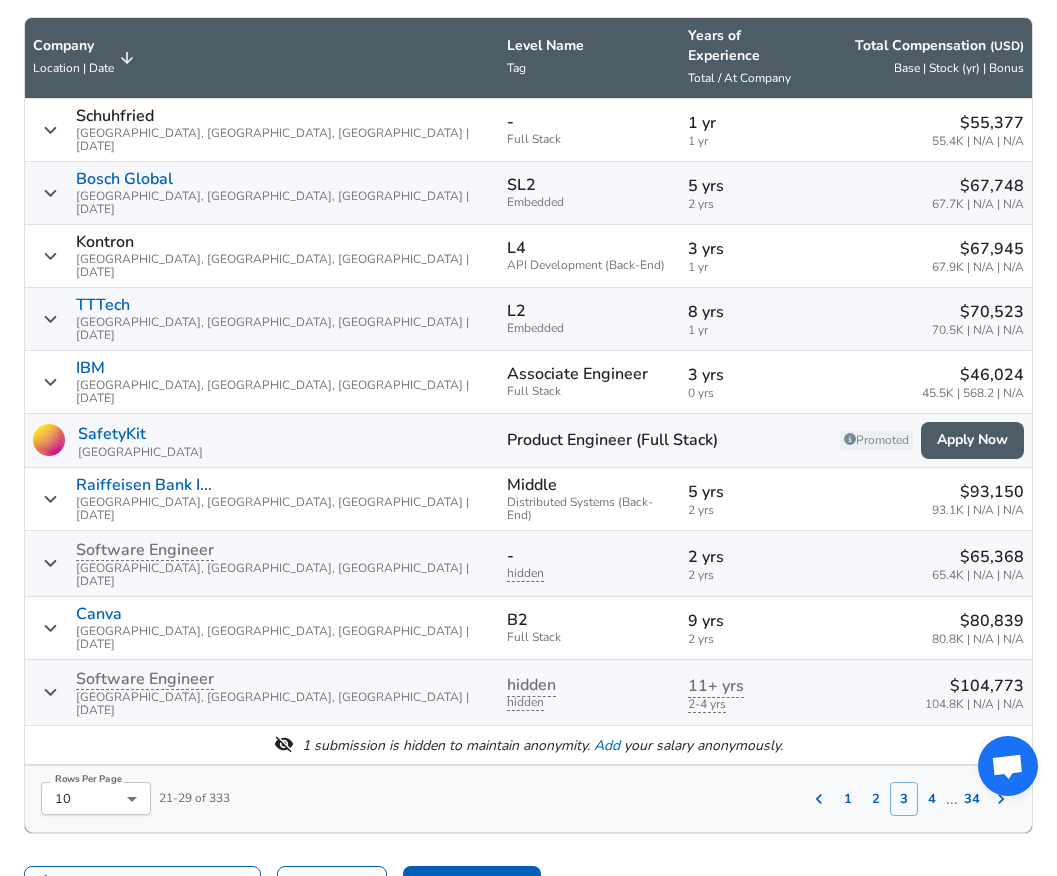 click on "4" at bounding box center (932, 799) 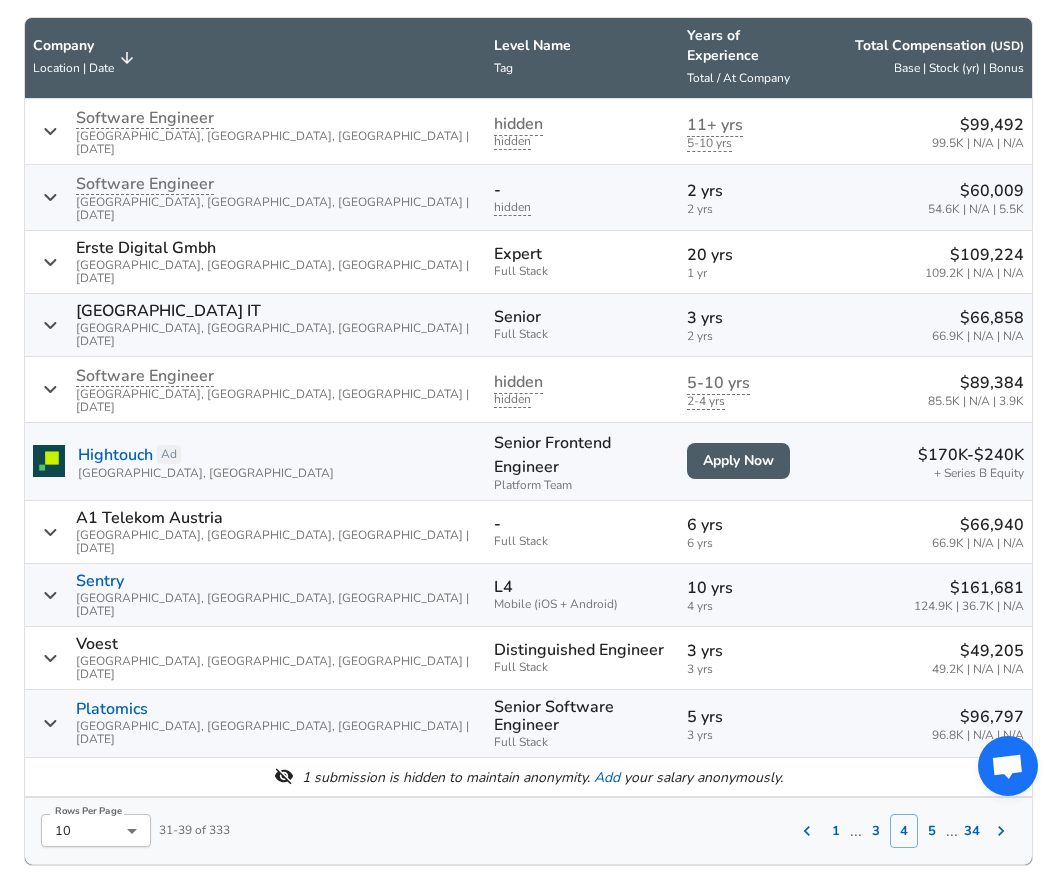 click on "5" at bounding box center (932, 831) 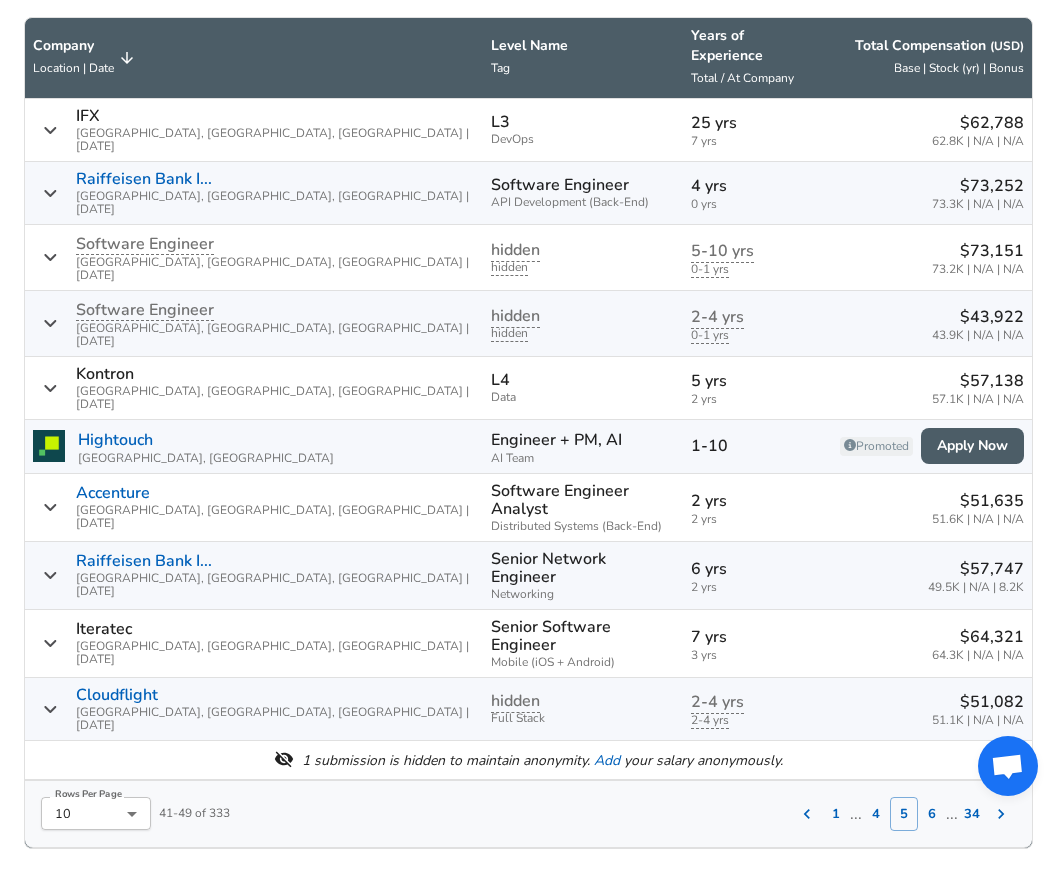 click on "6" at bounding box center [932, 814] 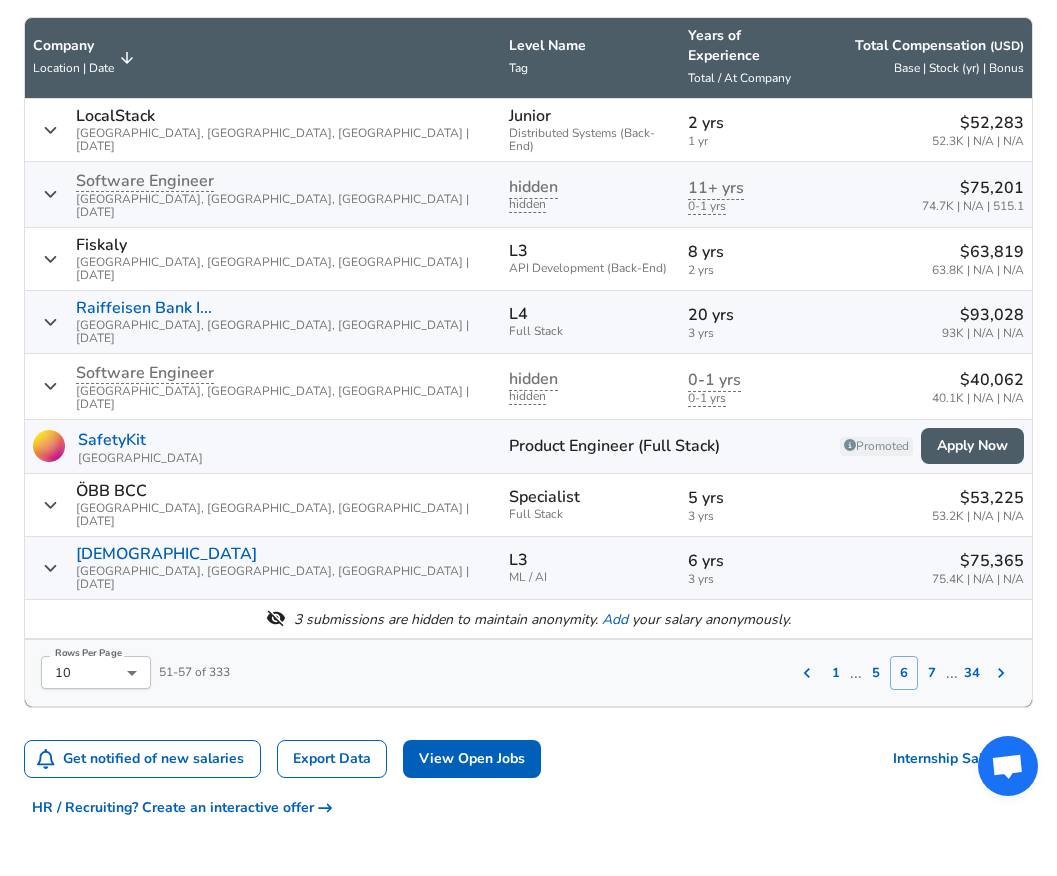 click on "7" at bounding box center (932, 673) 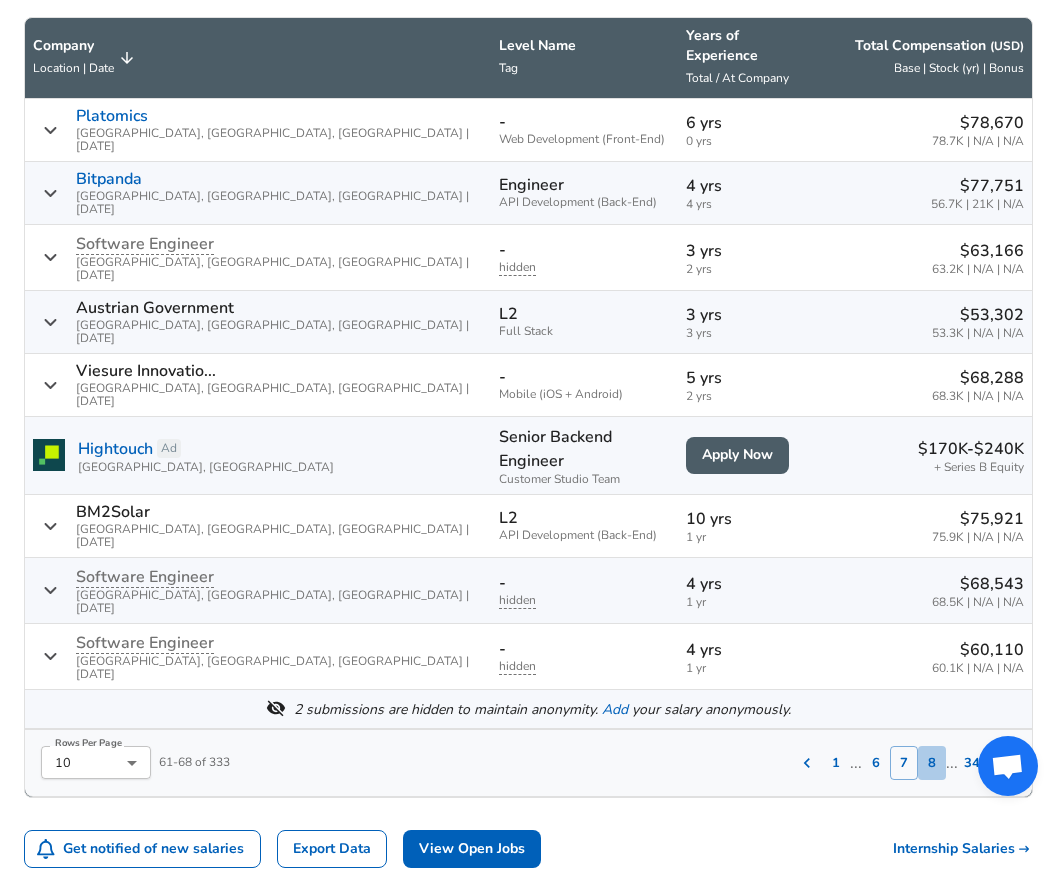 click on "8" at bounding box center (932, 763) 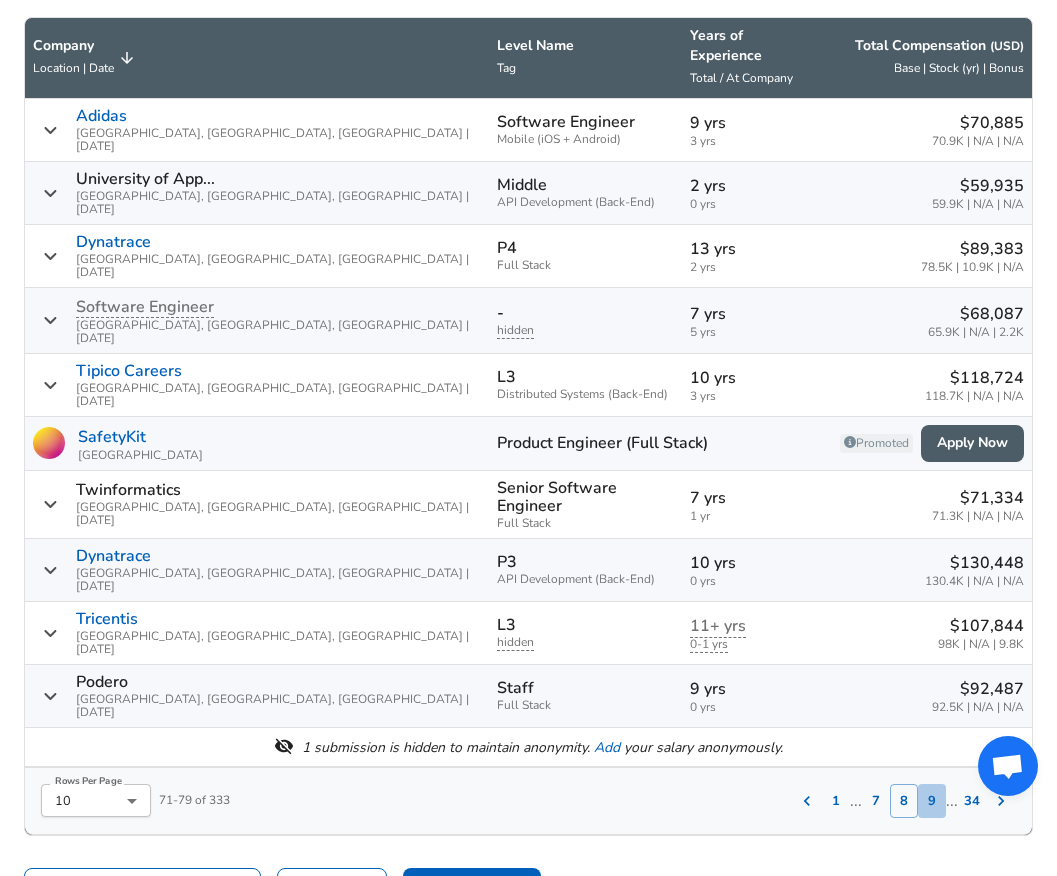 click on "9" at bounding box center (932, 801) 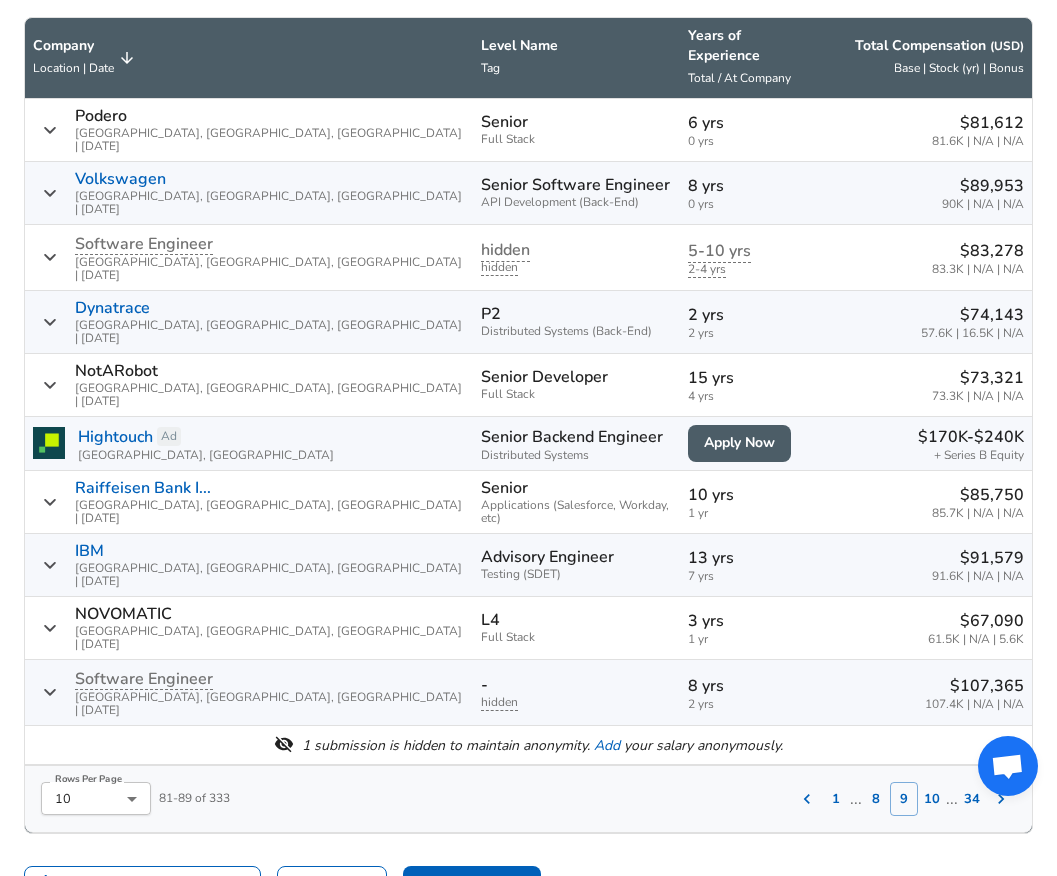 click on "10" at bounding box center [932, 799] 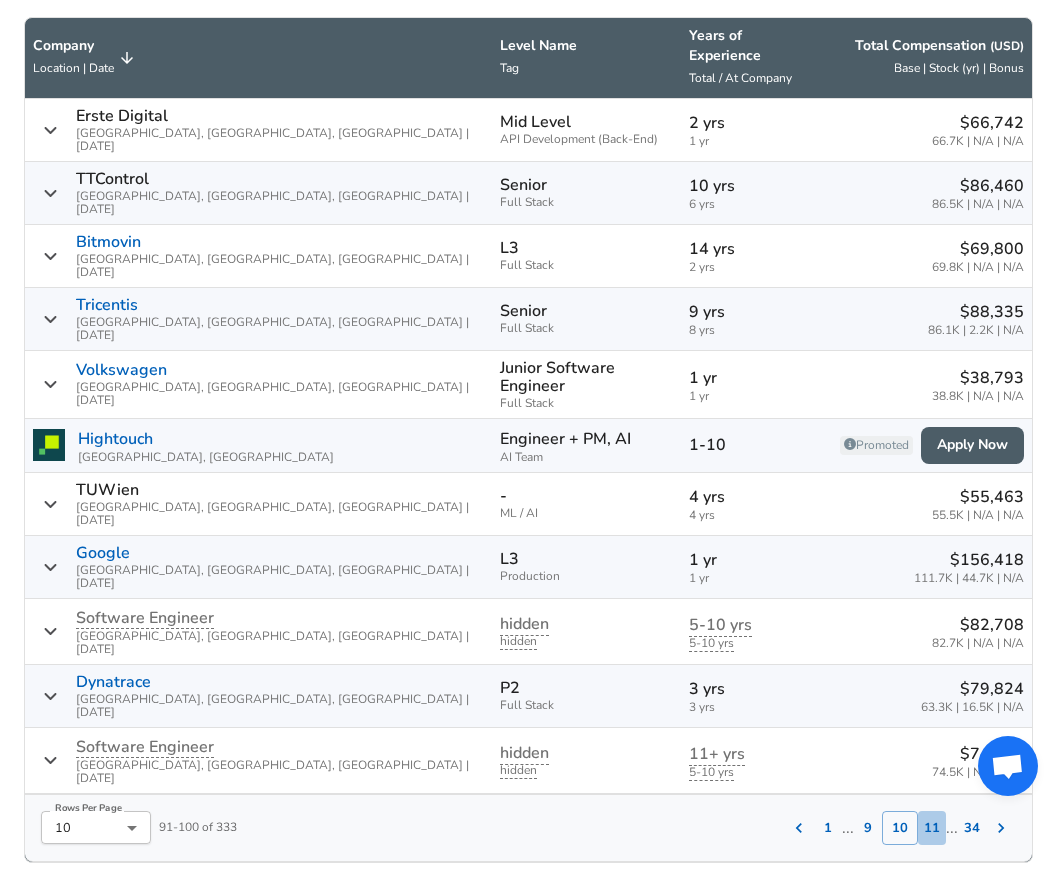 click on "11" at bounding box center (932, 828) 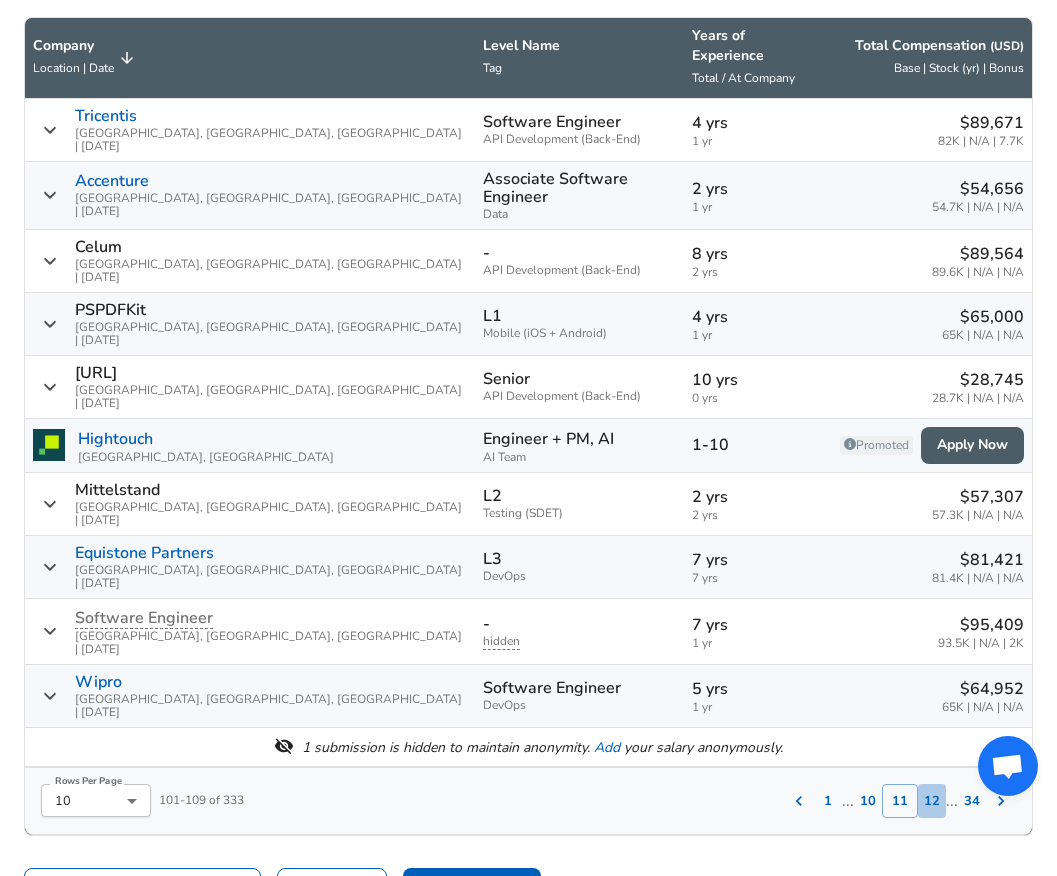 click on "12" at bounding box center (932, 801) 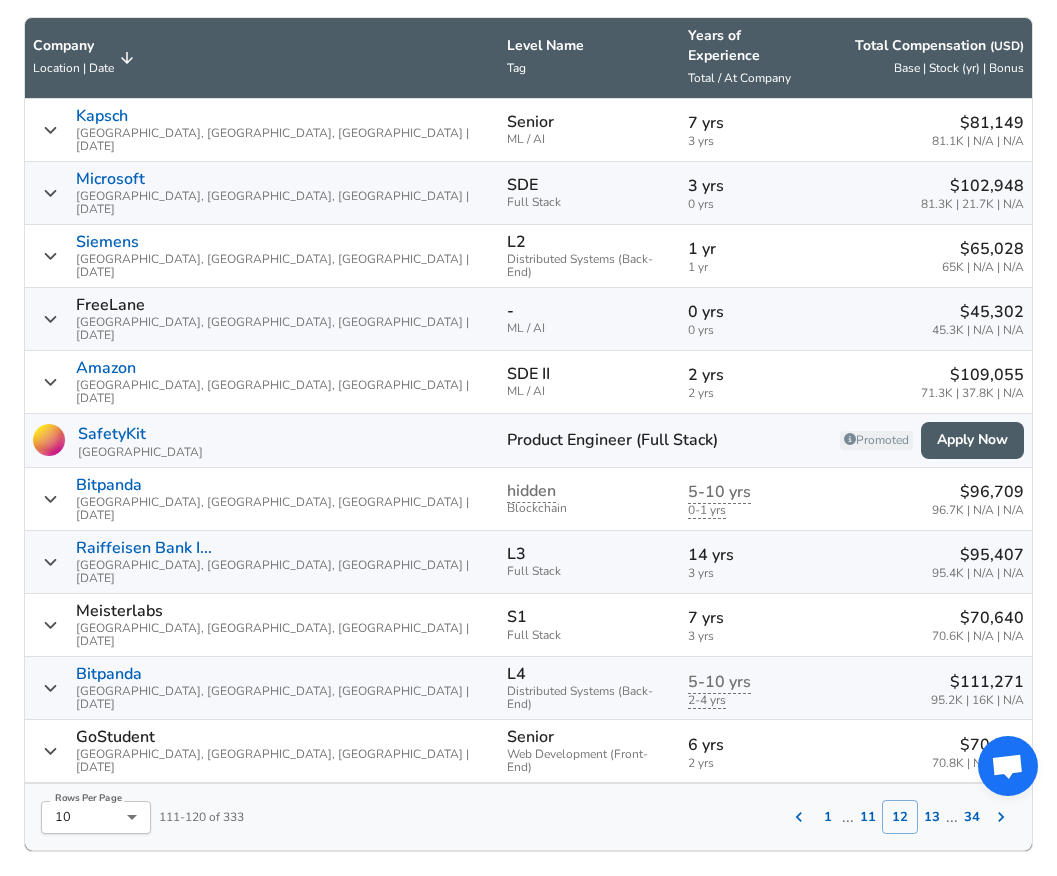 click on "13" at bounding box center (932, 817) 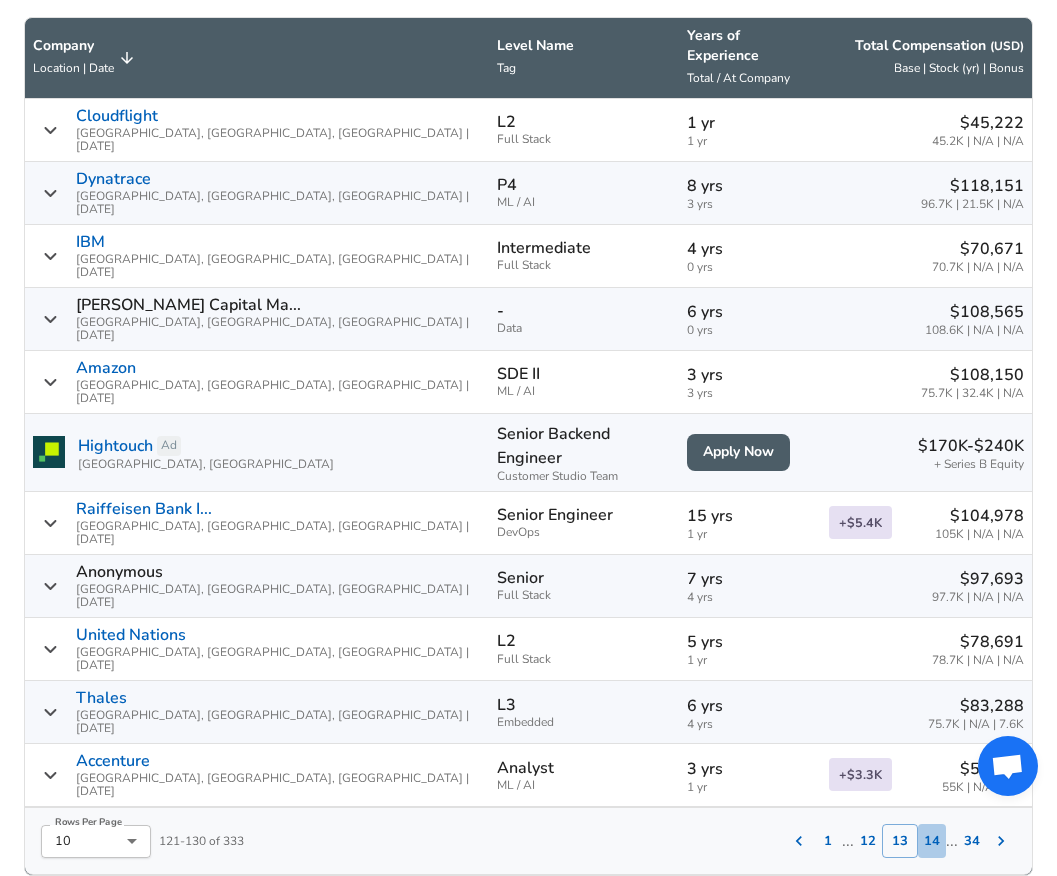 click on "14" at bounding box center (932, 841) 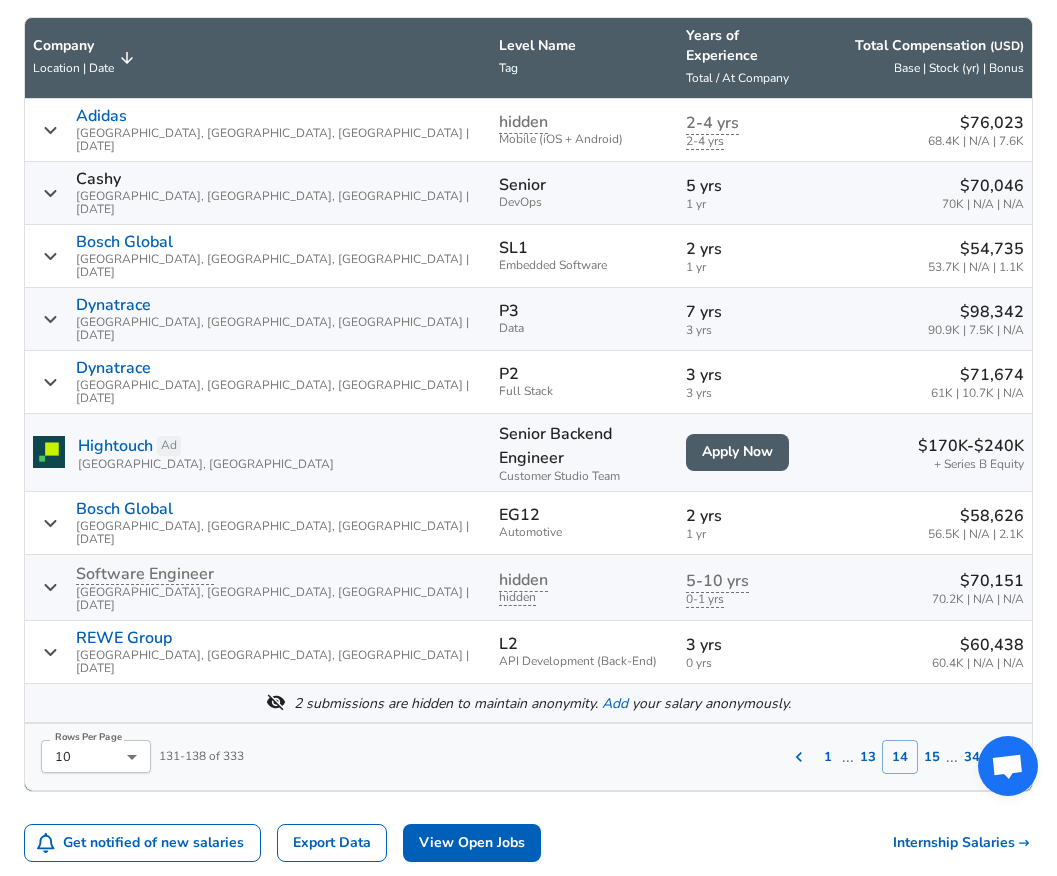 click on "15" at bounding box center [932, 757] 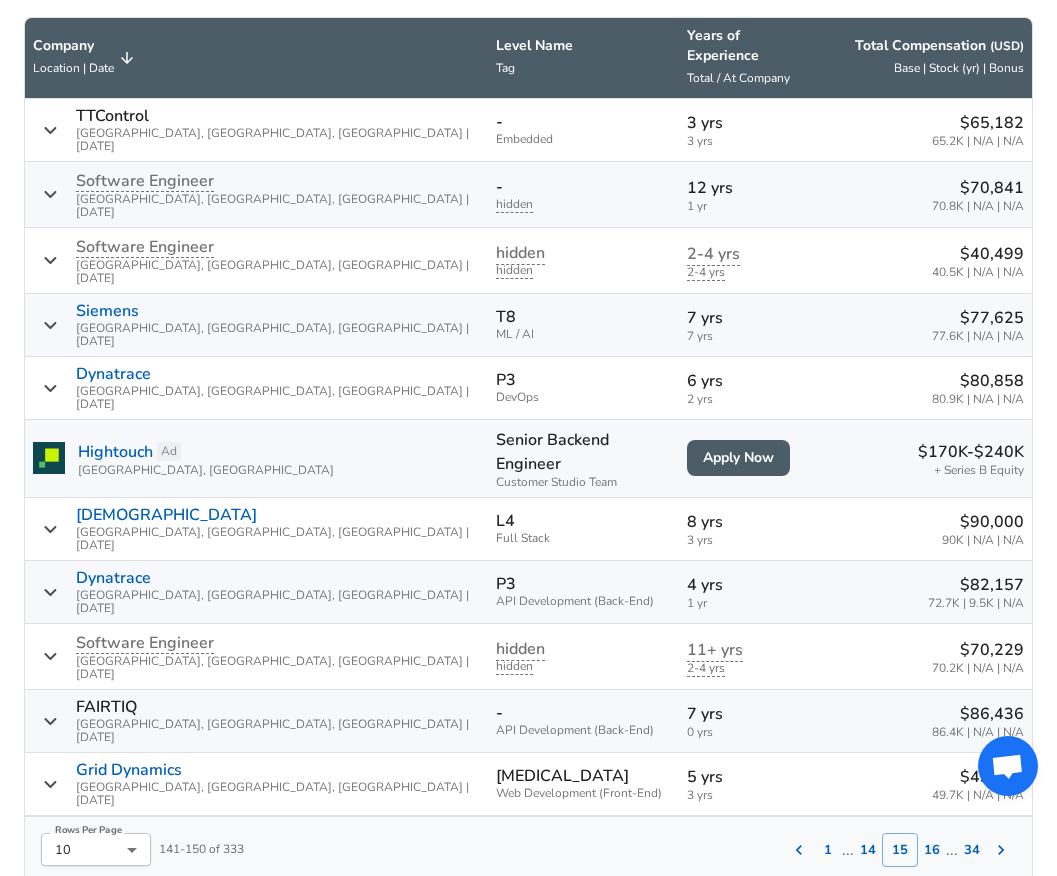 click on "14" at bounding box center [868, 850] 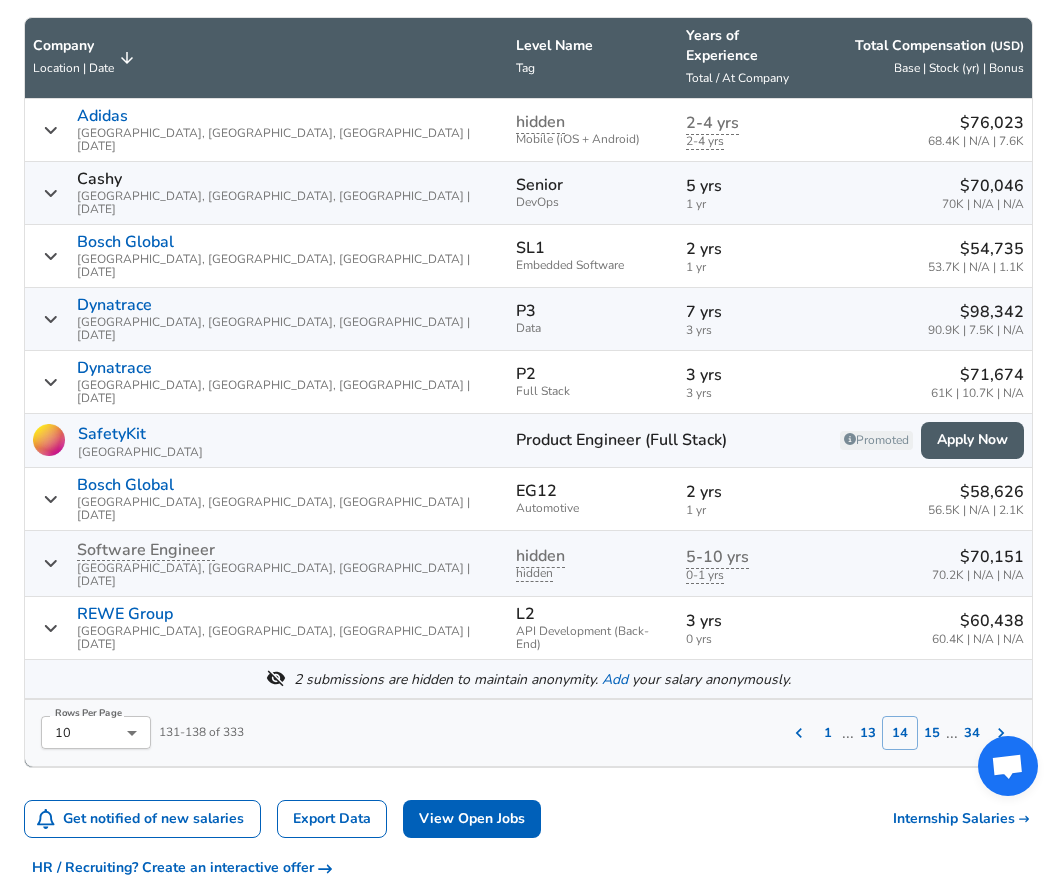click on "1" at bounding box center [828, 733] 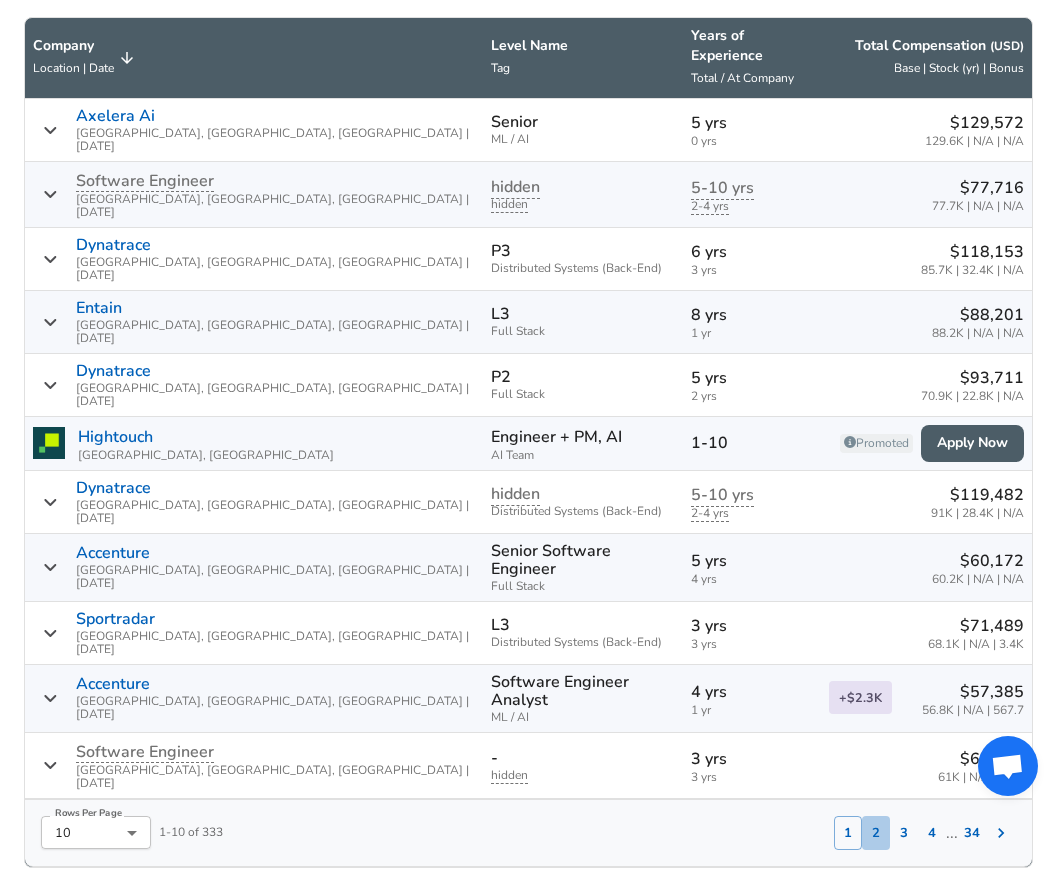 click on "2" at bounding box center [876, 833] 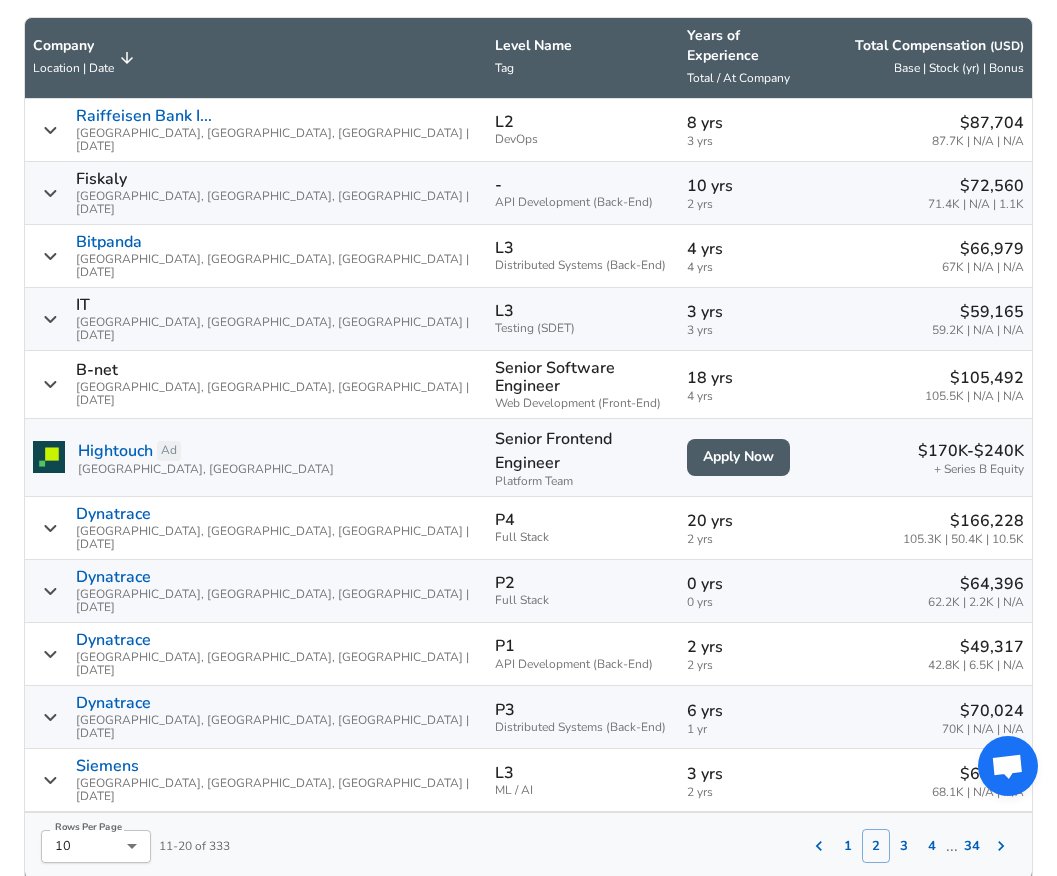 click on "3" at bounding box center (904, 846) 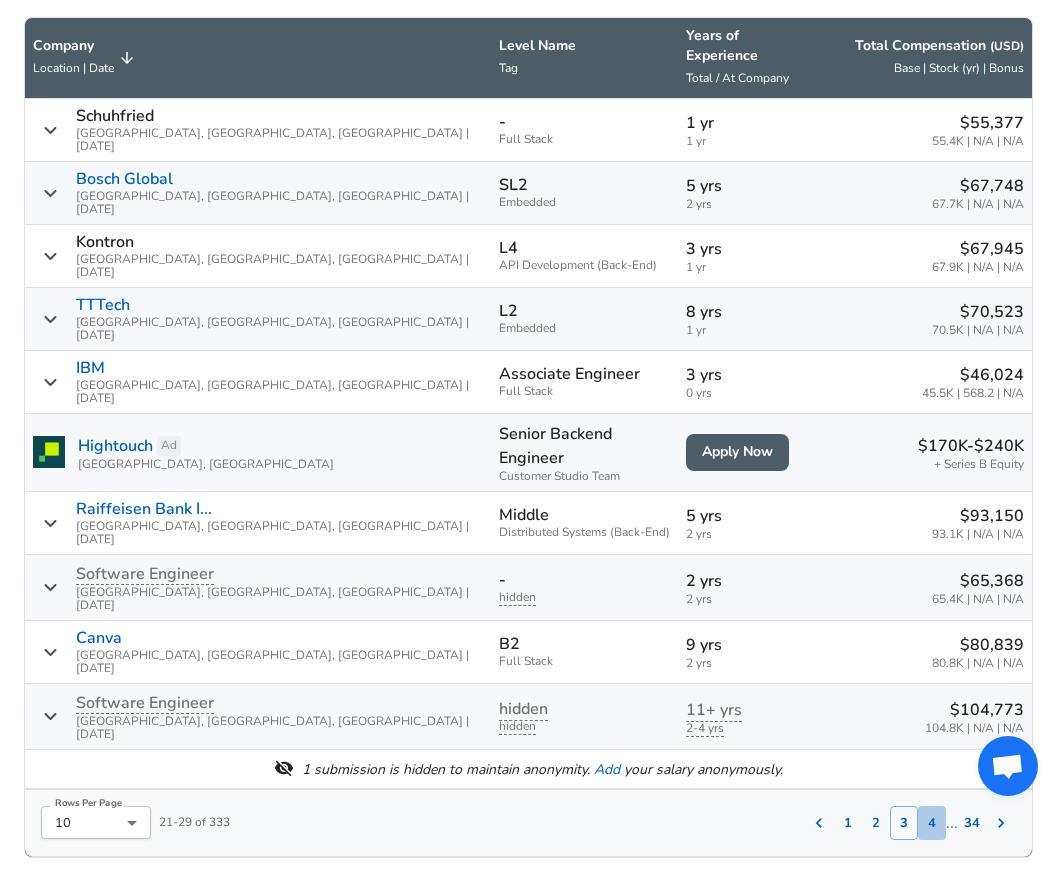 click on "4" at bounding box center (932, 823) 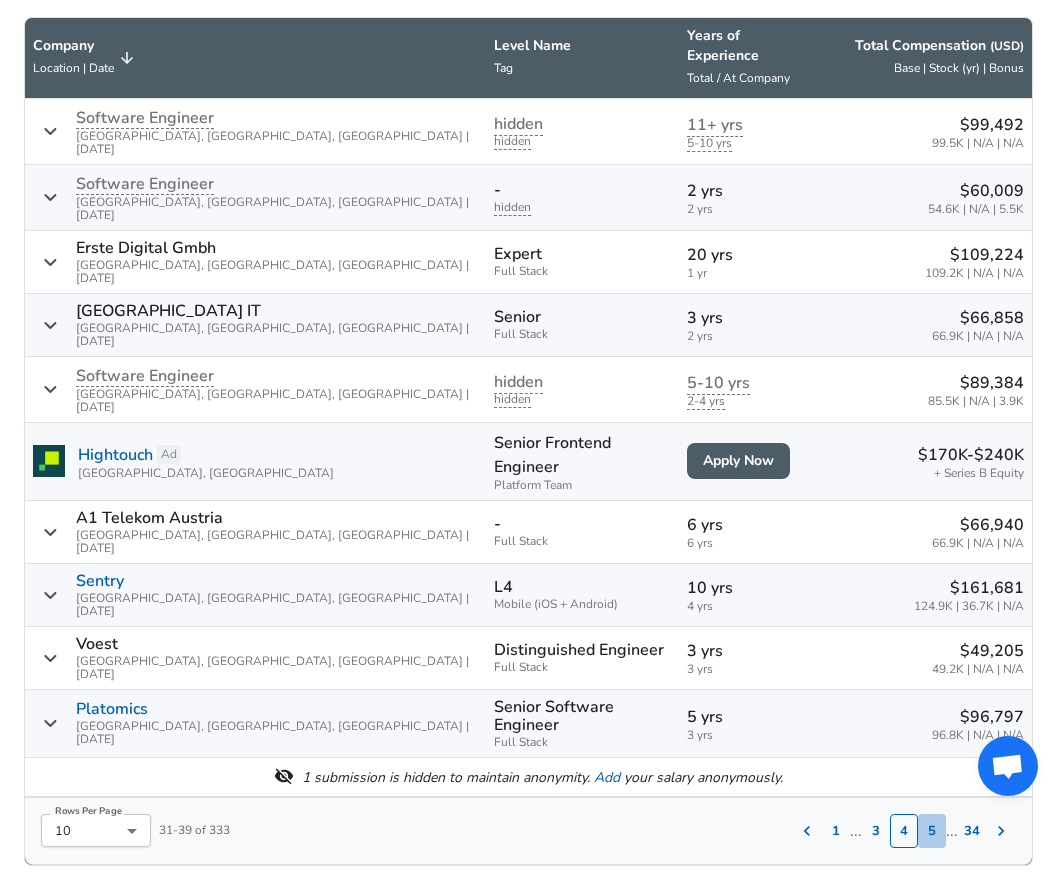 click on "5" at bounding box center (932, 831) 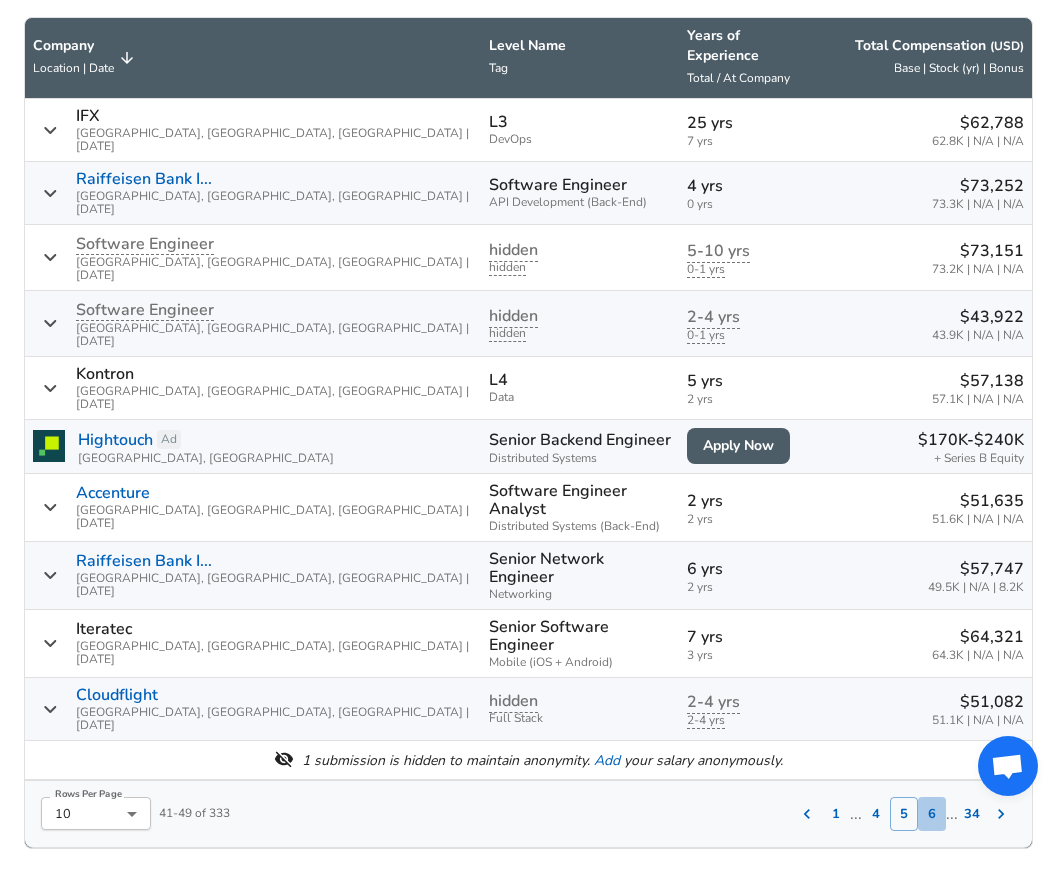 click on "6" at bounding box center (932, 814) 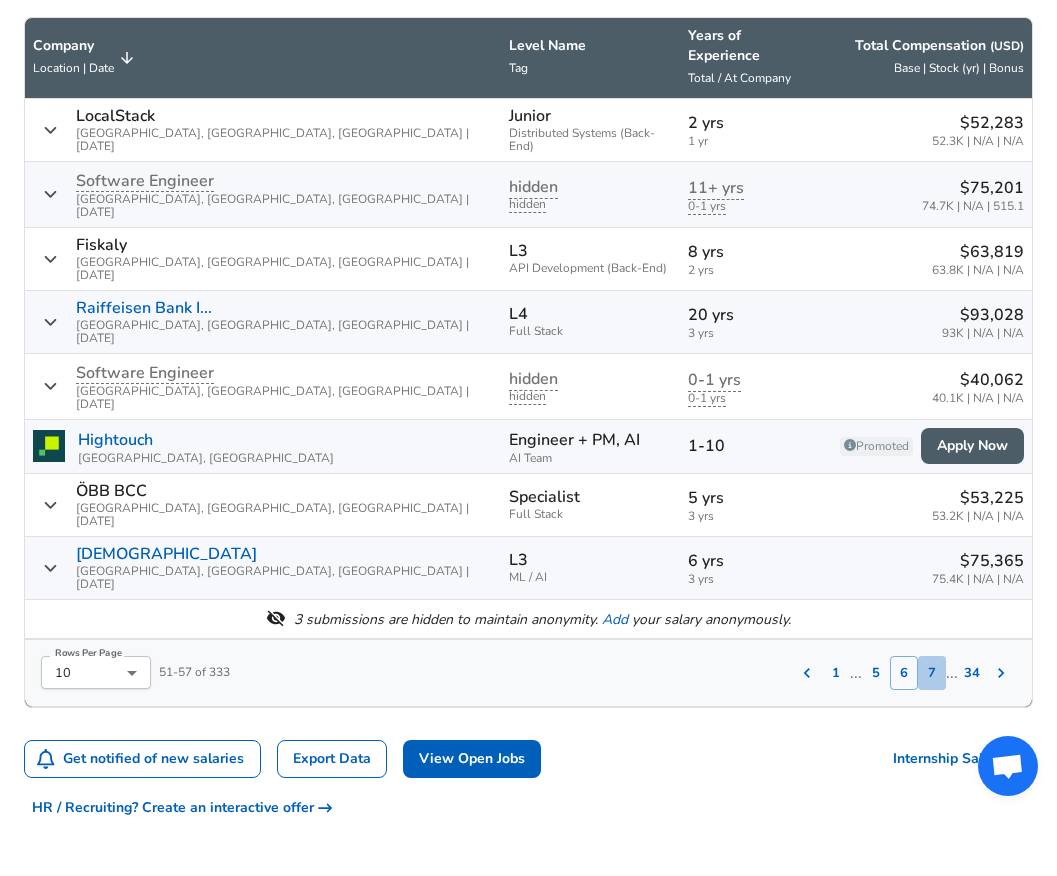 click on "7" at bounding box center (932, 673) 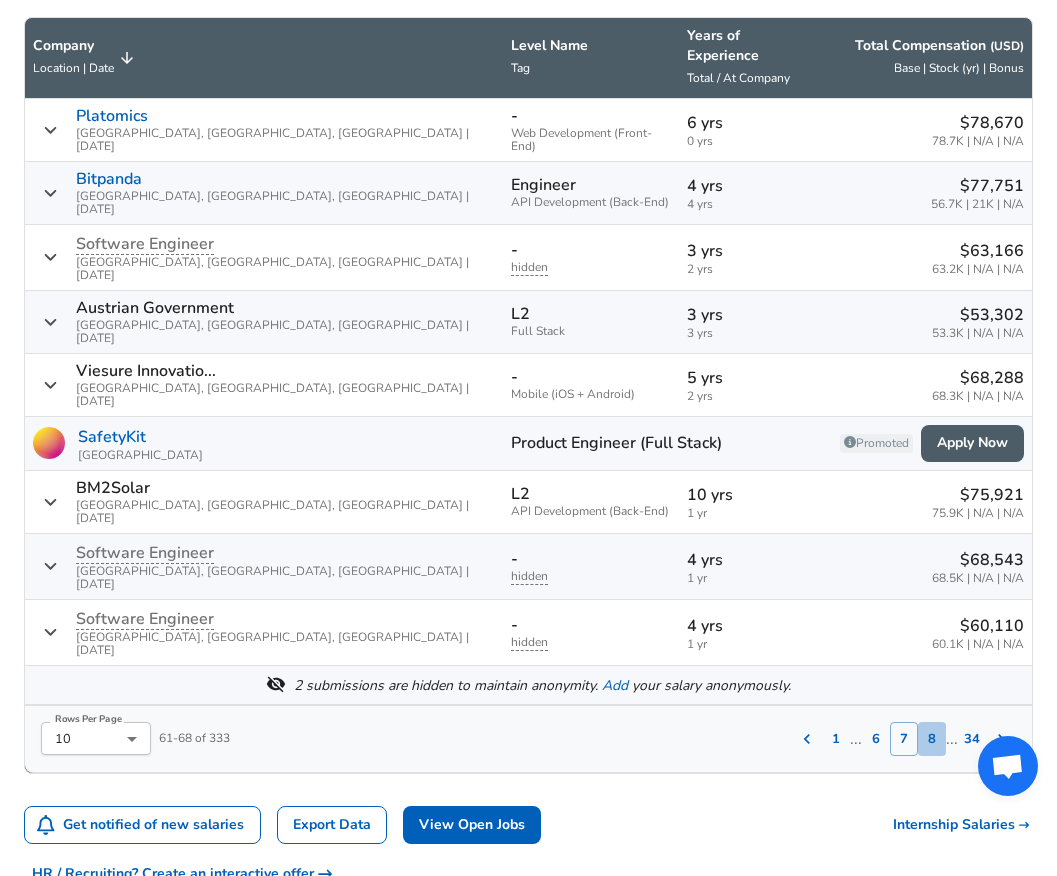 click on "8" at bounding box center [932, 739] 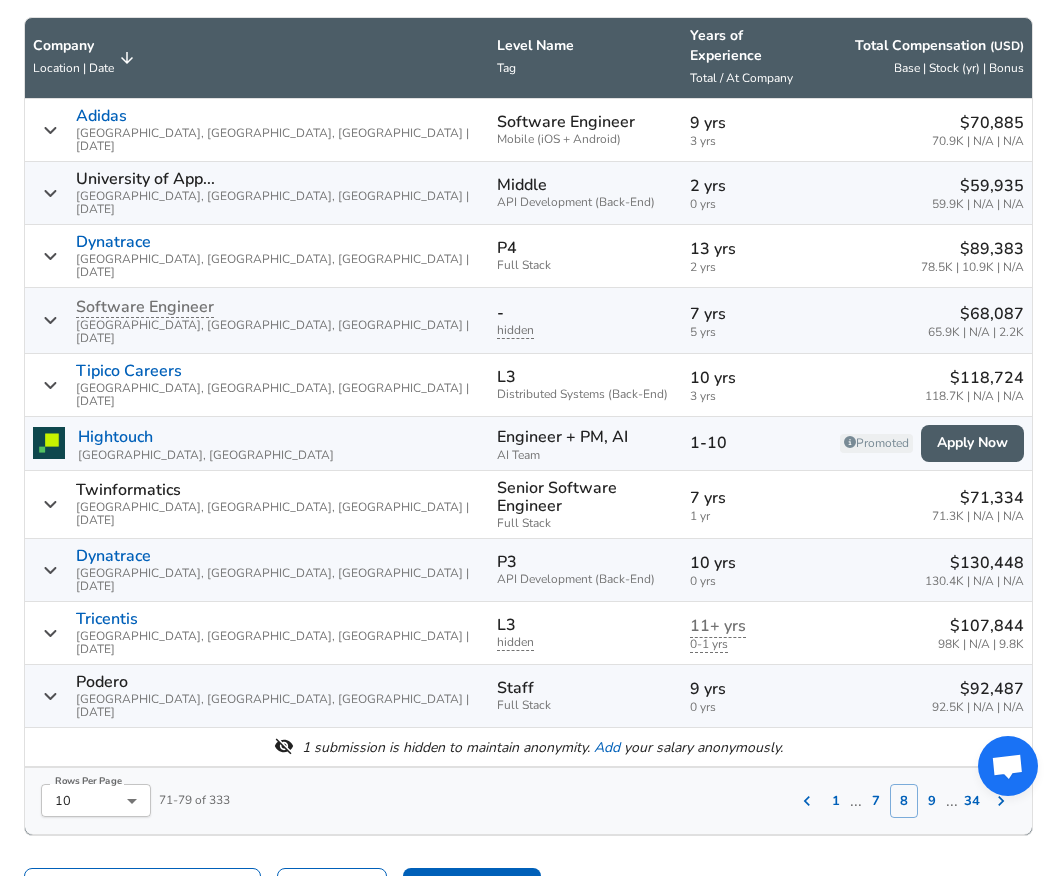 click on "9" at bounding box center (932, 801) 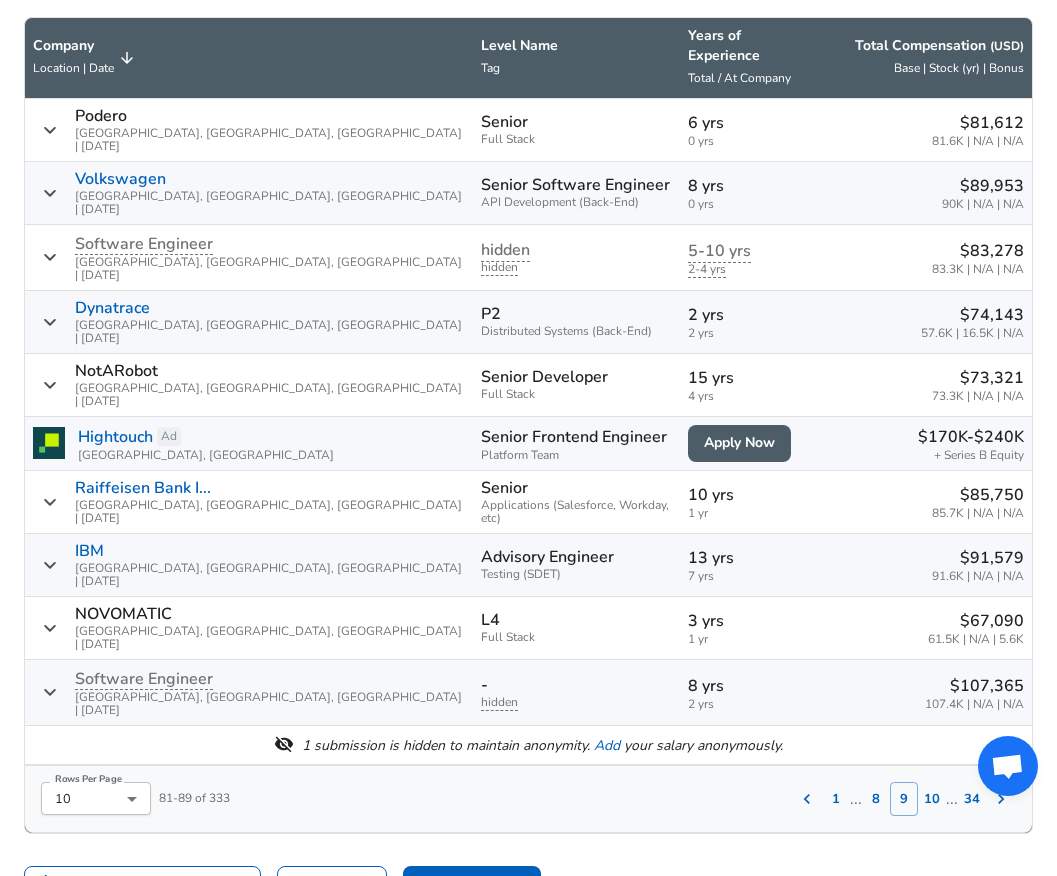 click on "10" at bounding box center [932, 799] 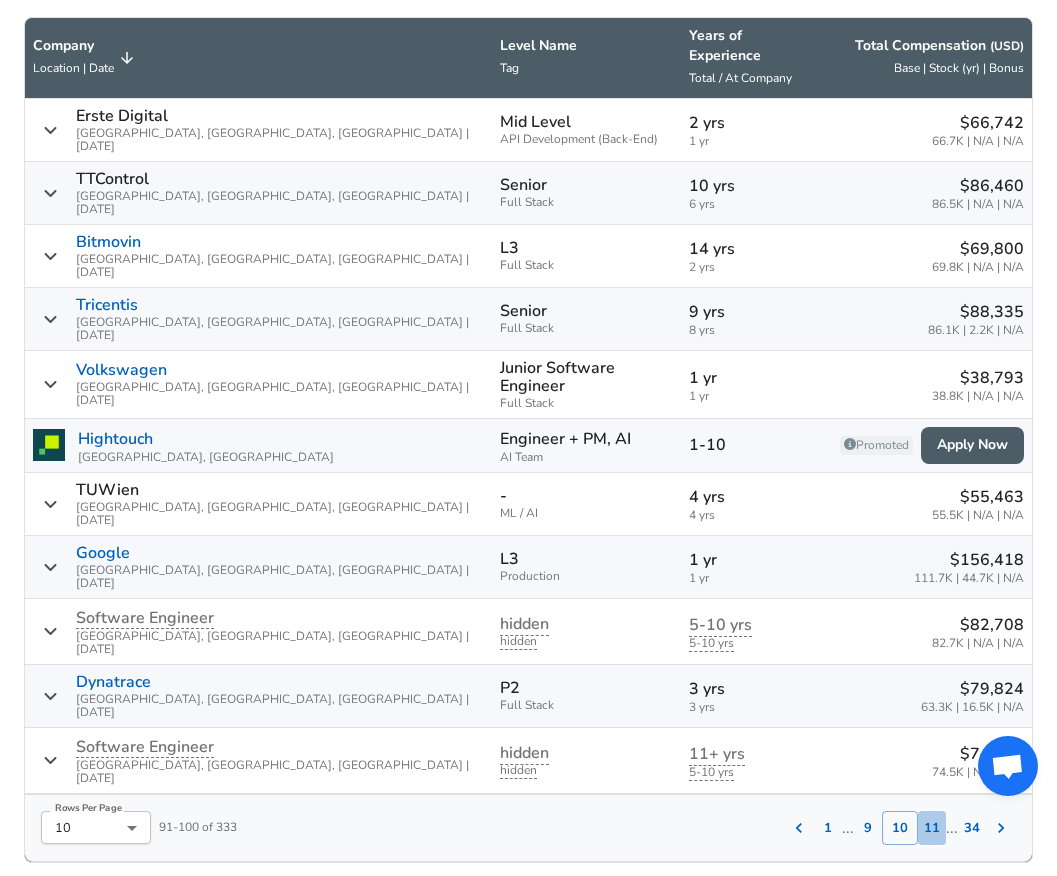 click on "11" at bounding box center (932, 828) 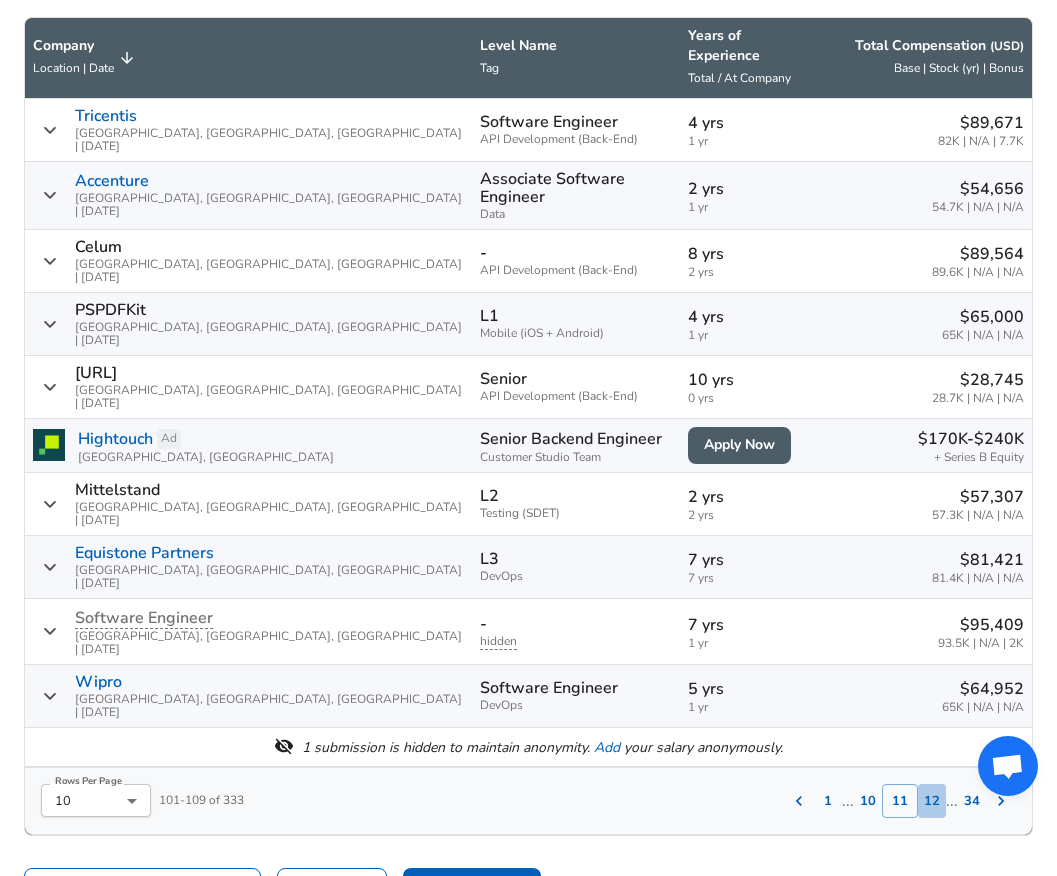 click on "12" at bounding box center [932, 801] 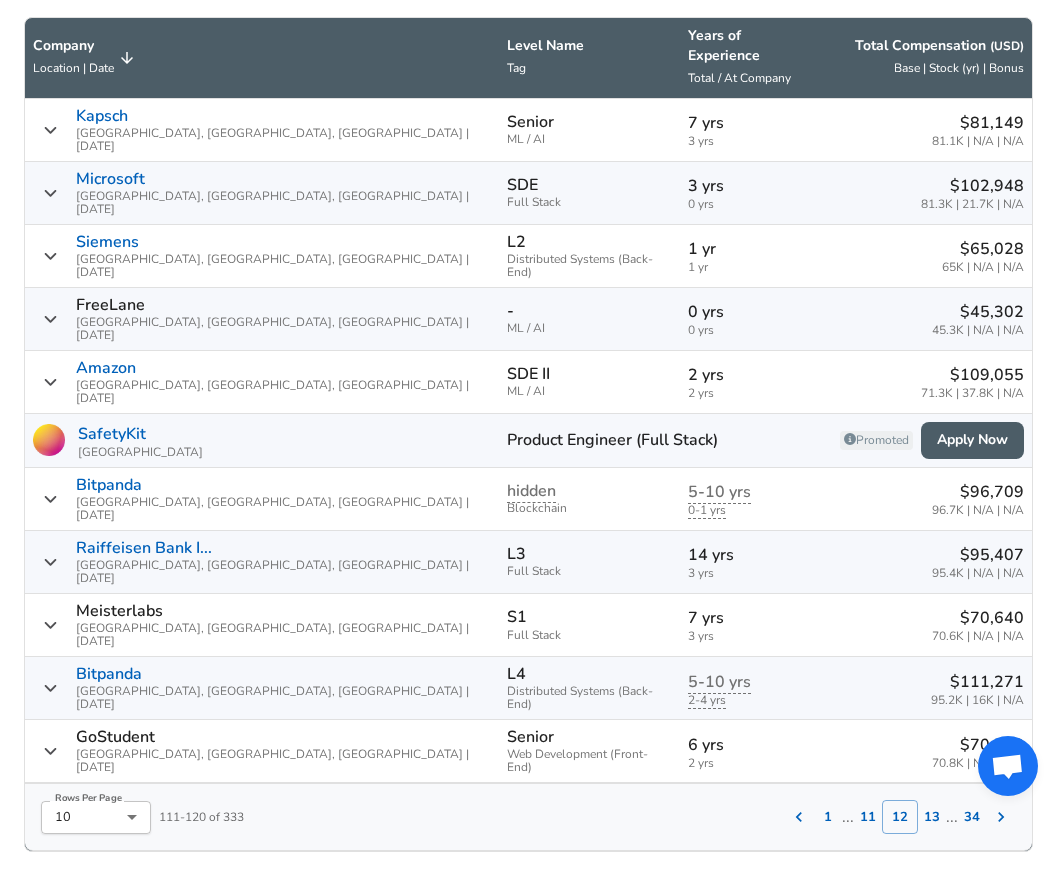 click on "13" at bounding box center (932, 817) 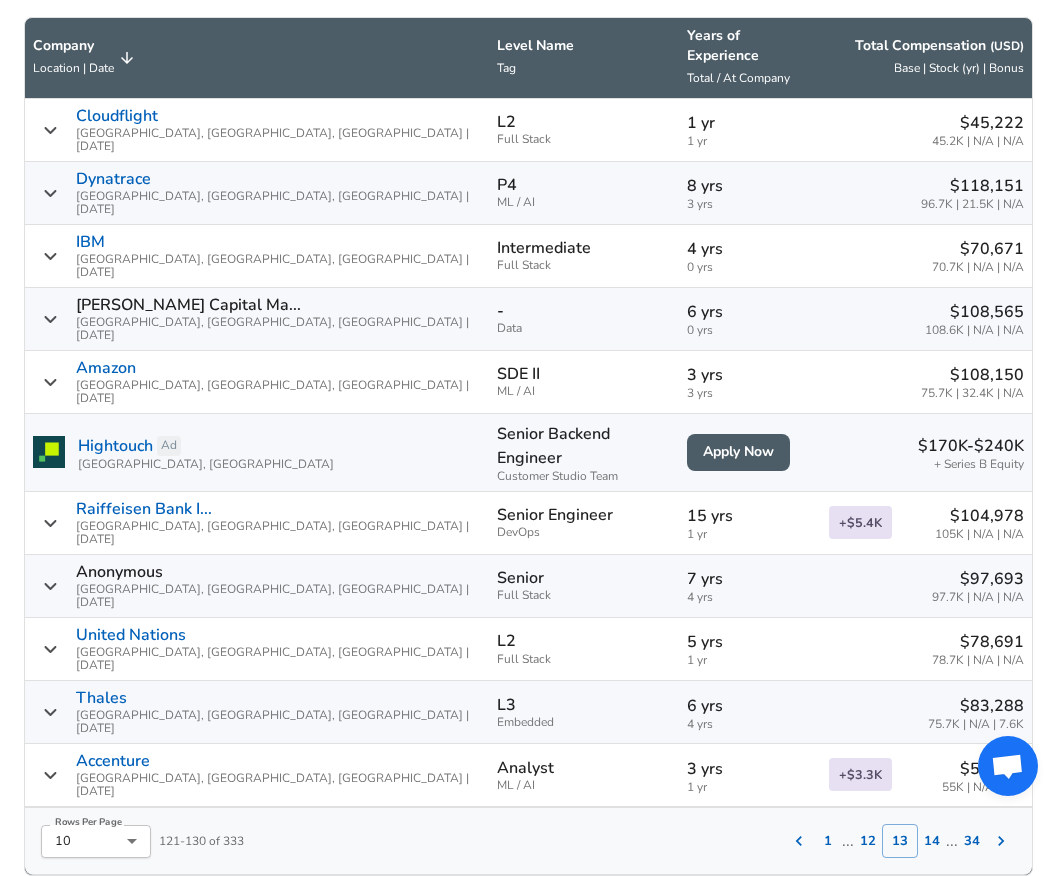 click on "14" at bounding box center (932, 841) 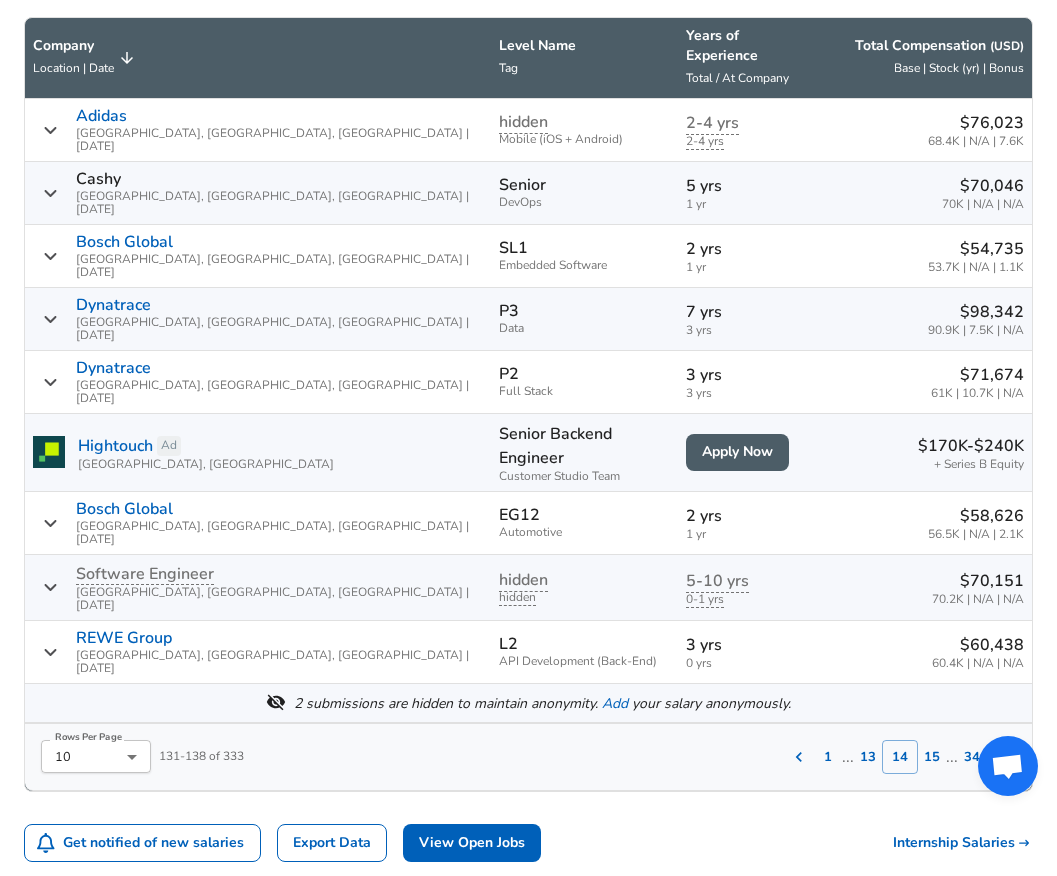 click on "13" at bounding box center (868, 757) 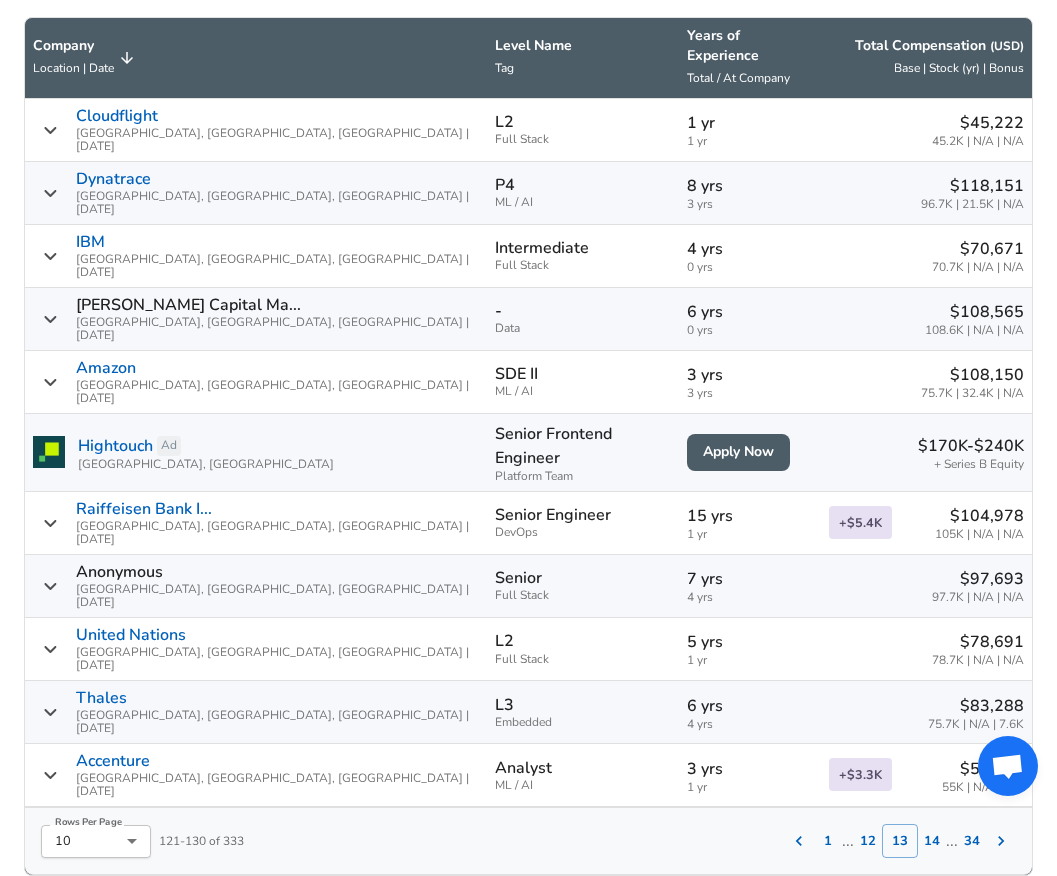 click on "+ $3.3K $55,017 55K   |   N/A   |   N/A" at bounding box center [926, 775] 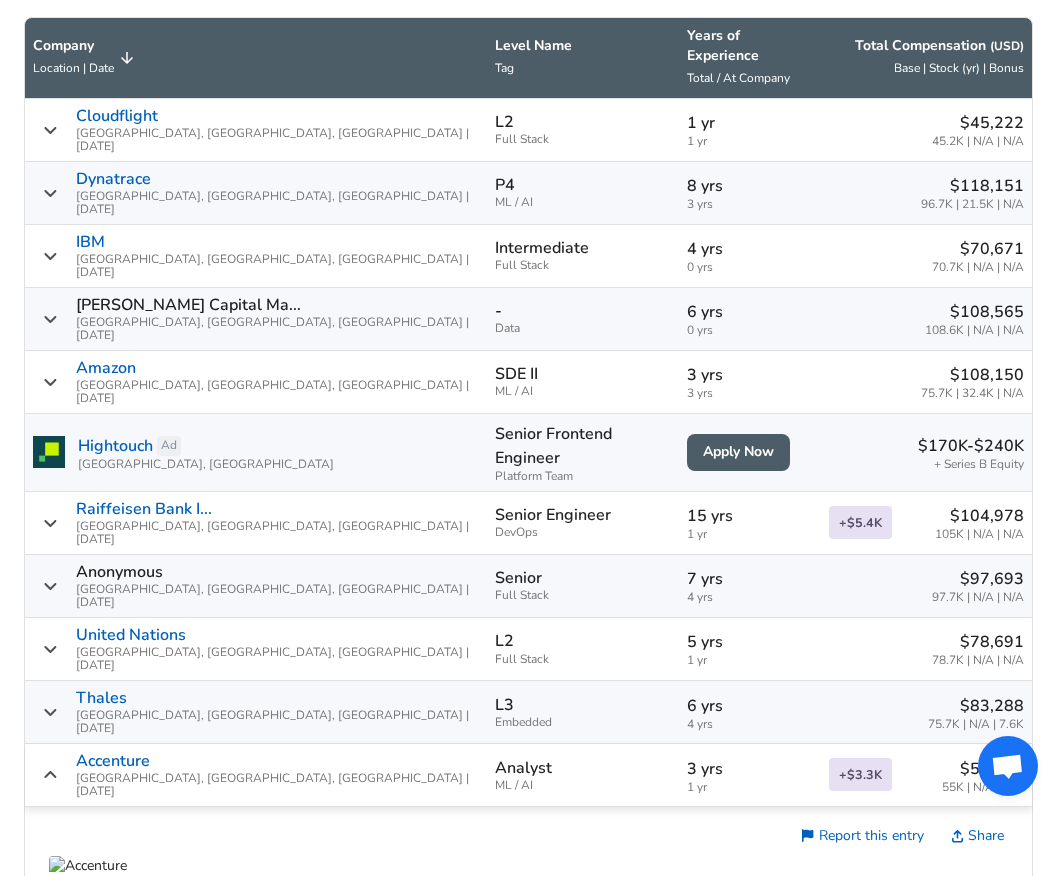 click on "+ $3.3K $55,017 55K   |   N/A   |   N/A" at bounding box center (926, 775) 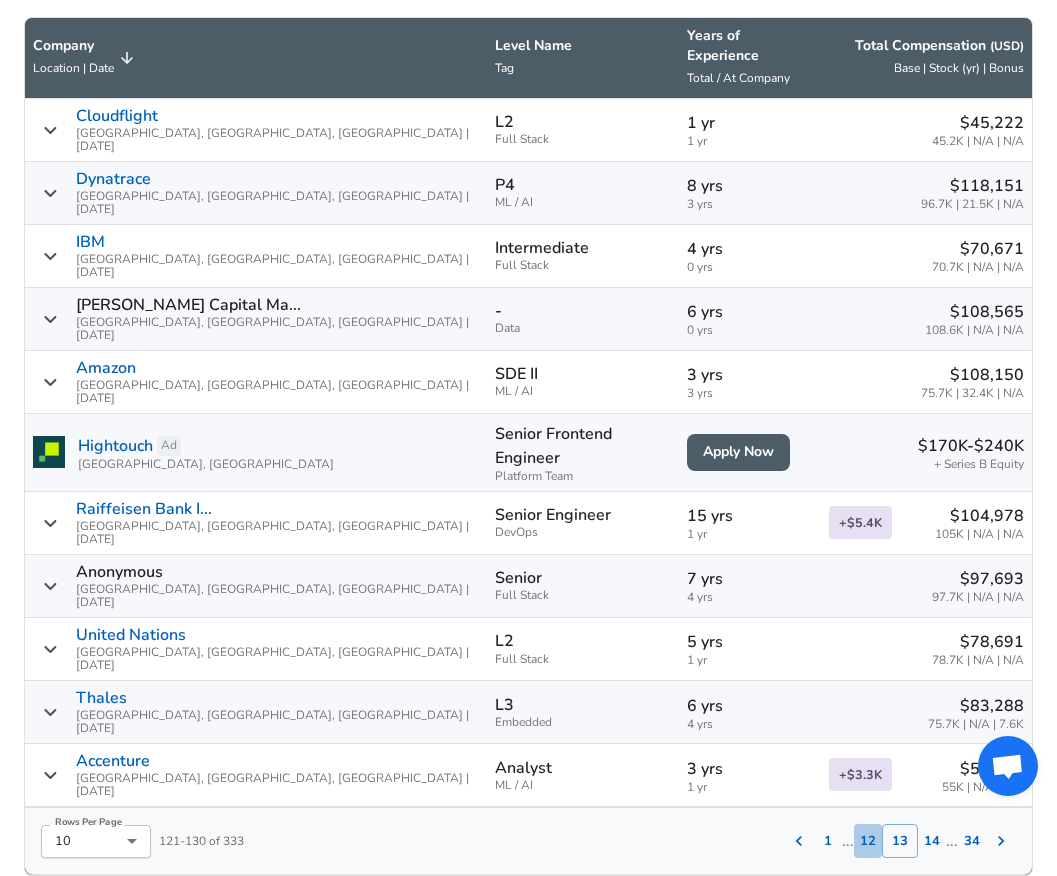 click on "12" at bounding box center [868, 841] 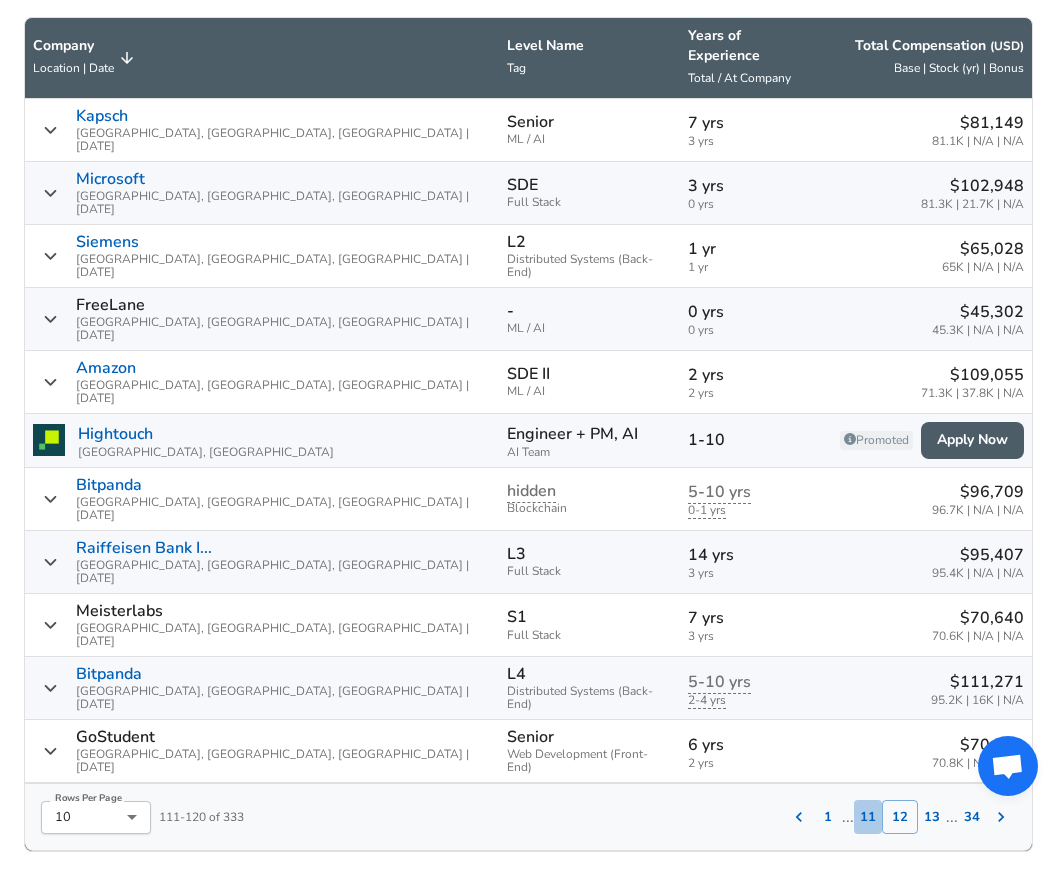 click on "11" at bounding box center [868, 817] 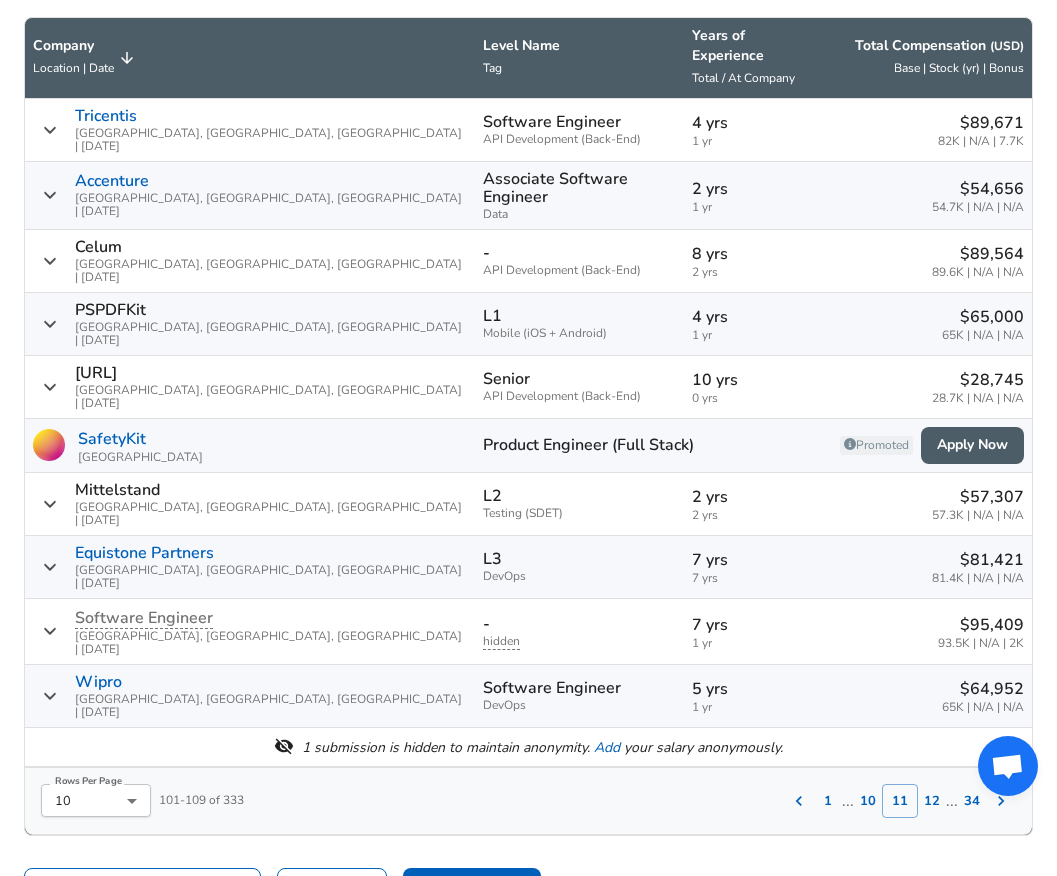 click on "10" at bounding box center (868, 801) 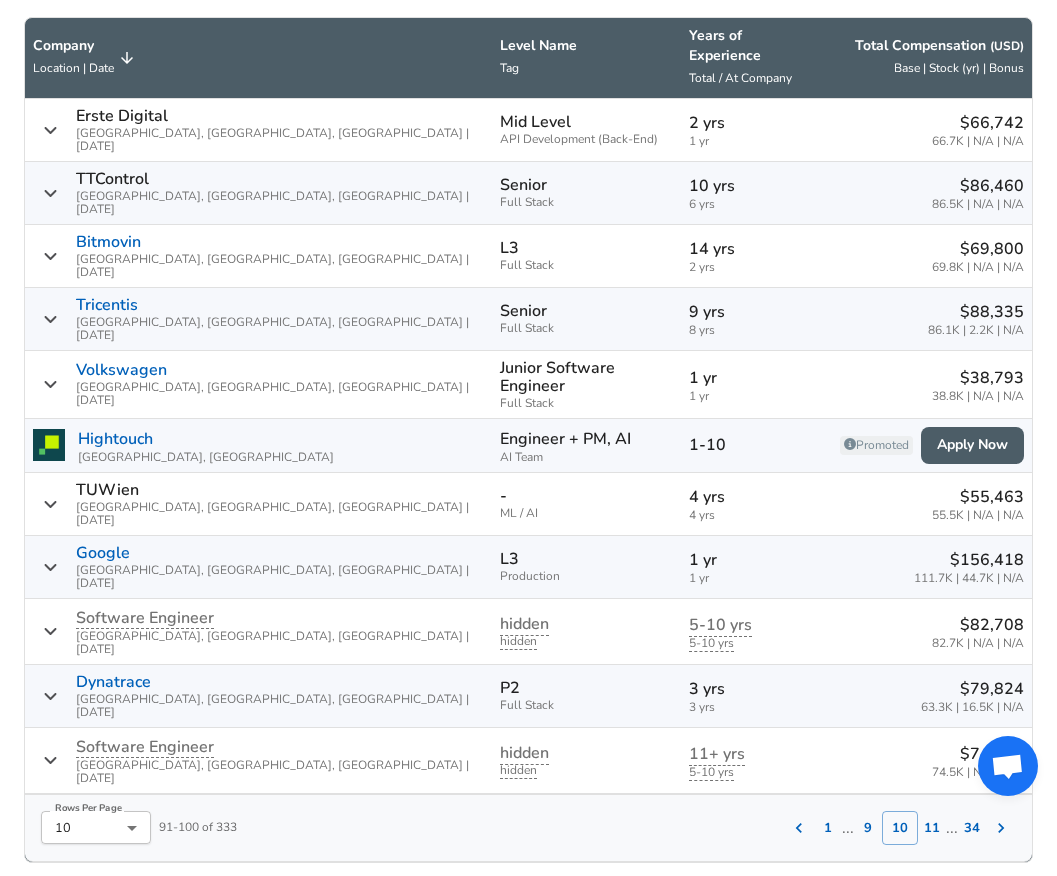 click on "9" at bounding box center [868, 828] 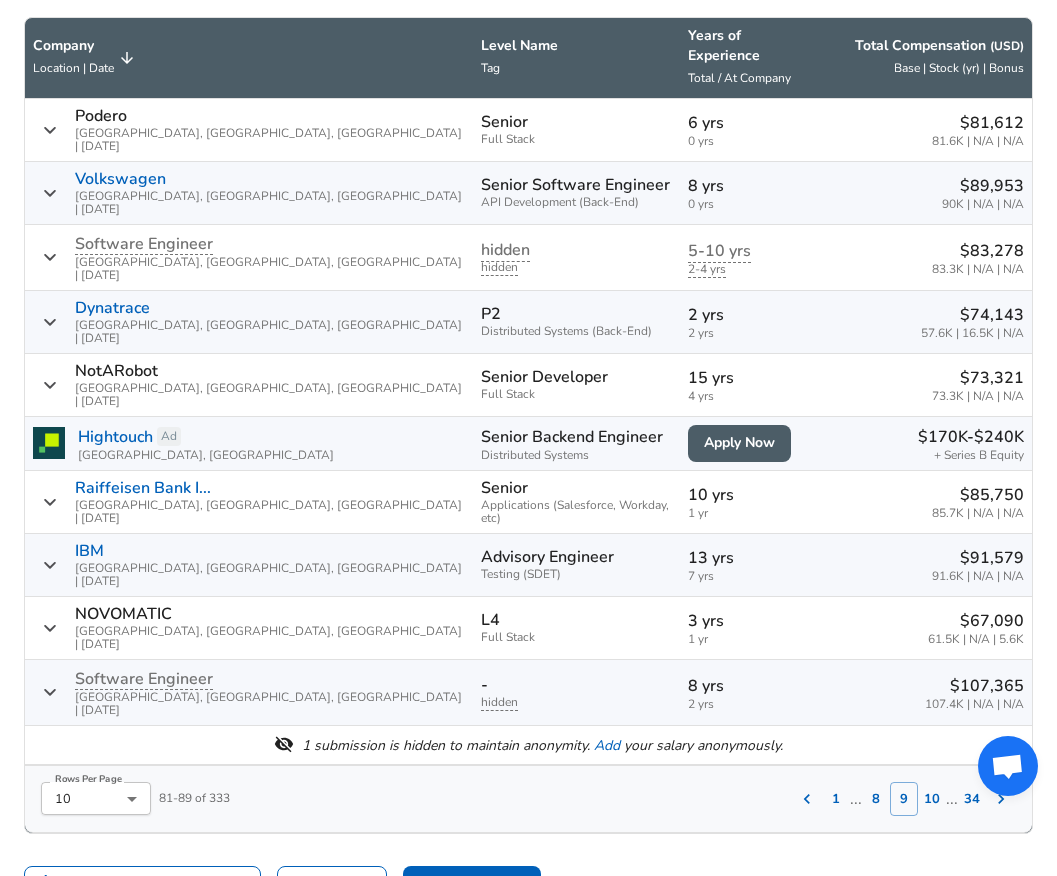 click on "8" at bounding box center (876, 799) 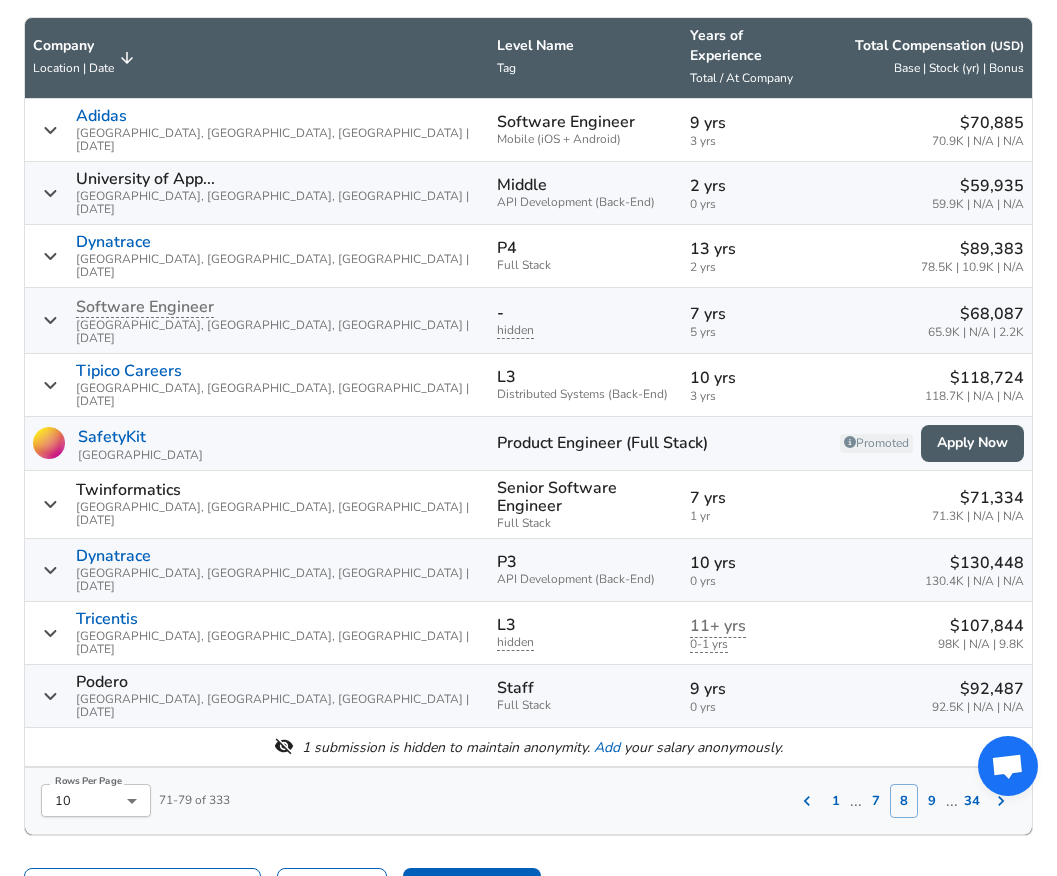 click on "7" at bounding box center [876, 801] 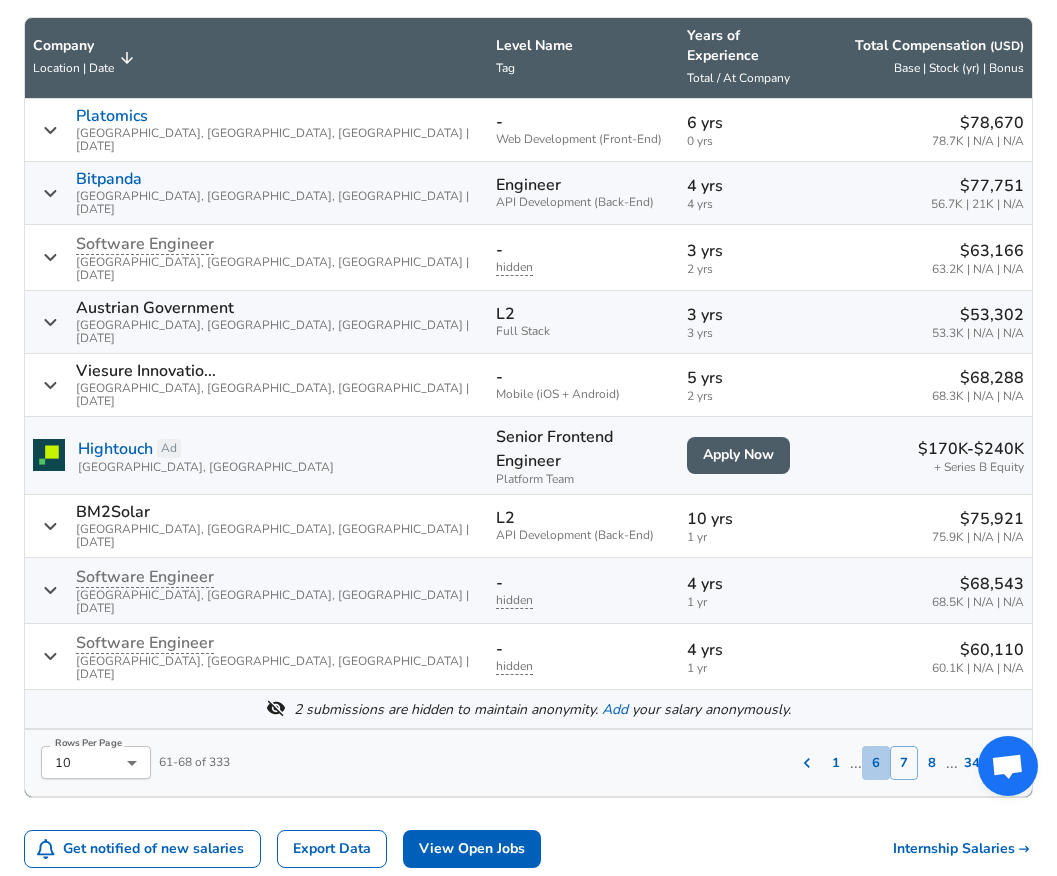 click on "6" at bounding box center [876, 763] 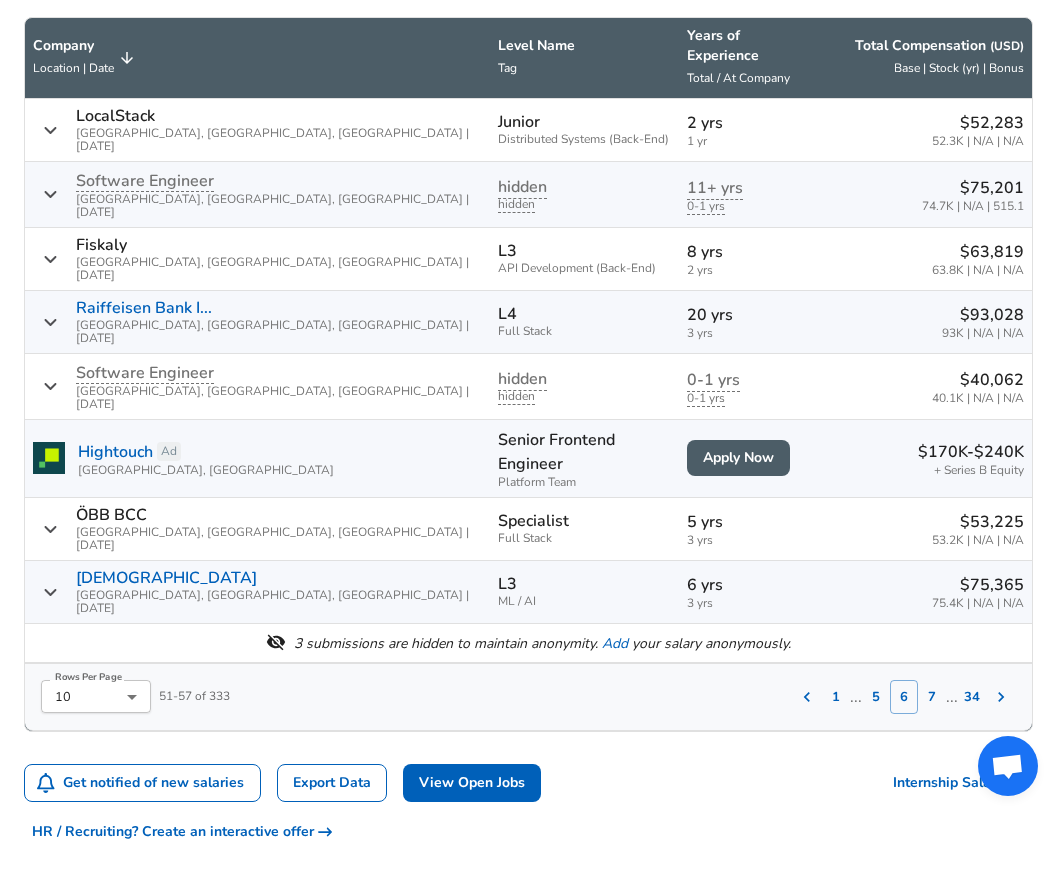 click on "1 ... 5 6 7 ... 34" at bounding box center (896, 689) 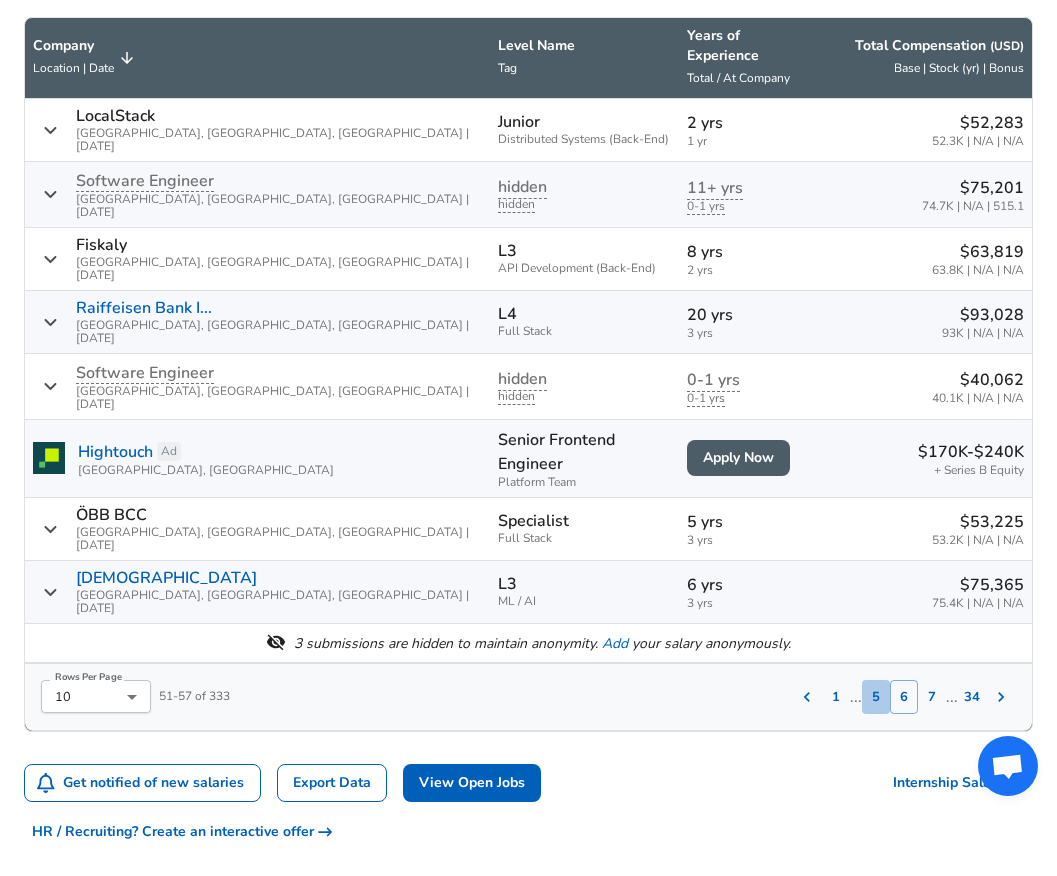 click on "5" at bounding box center [876, 697] 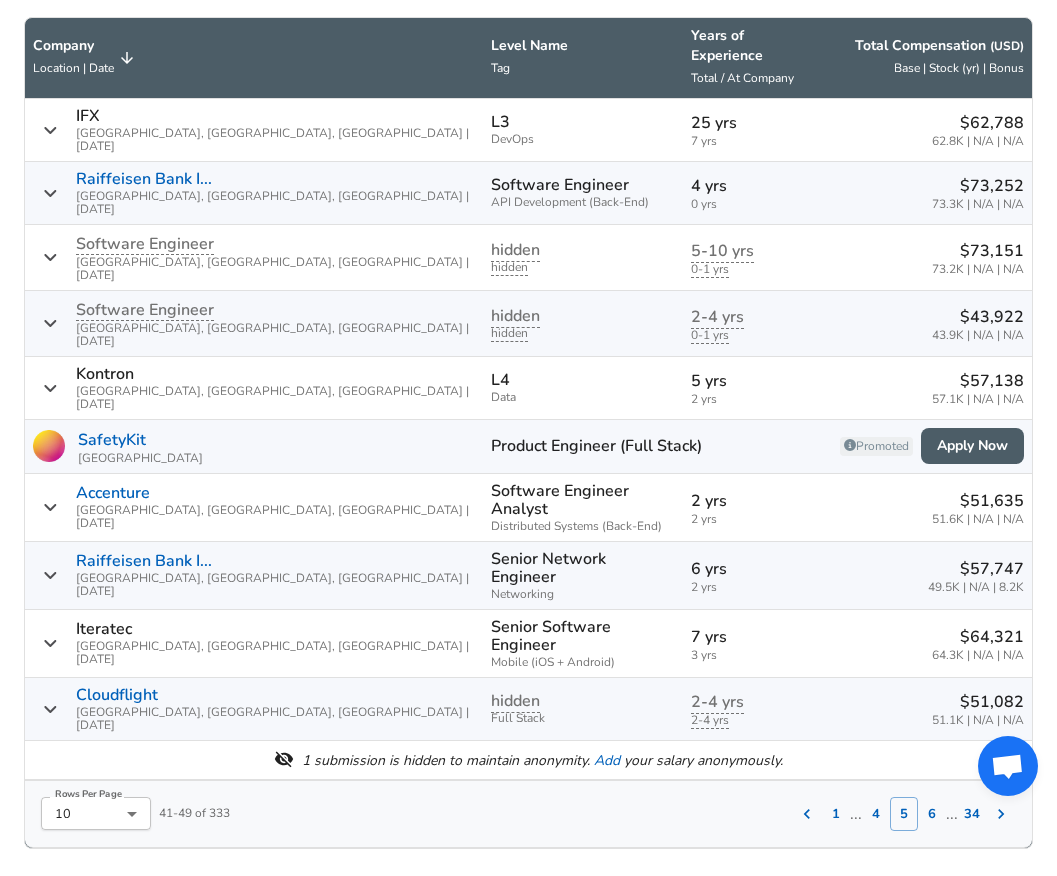 click on "​ Table Filter Subscribe Add Add Comp Add Compensation Company Location | Date Level Name Tag Years of Experience Total / At Company Total Compensation   ( USD )   Base | Stock (yr) | Bonus   IFX [GEOGRAPHIC_DATA], [GEOGRAPHIC_DATA], [GEOGRAPHIC_DATA]   |   [DATE] L3 DevOps 25    yrs   7    yrs $62,788 62.8K   |   N/A   |   N/A Raiffeisen Bank I...   [GEOGRAPHIC_DATA], [GEOGRAPHIC_DATA], [GEOGRAPHIC_DATA]   |   [DATE] Software Engineer API Development (Back-End) 4    yrs   0    yrs $73,252 73.3K   |   N/A   |   N/A Software Engineer [GEOGRAPHIC_DATA], [GEOGRAPHIC_DATA], [GEOGRAPHIC_DATA]   |   [DATE] hidden hidden 5-10    yrs   0-1    yrs $73,151 73.2K   |   N/A   |   N/A Software Engineer [GEOGRAPHIC_DATA], [GEOGRAPHIC_DATA], [GEOGRAPHIC_DATA]   |   [DATE] hidden hidden 2-4    yrs   0-1    yrs $43,922 43.9K   |   N/A   |   N/A Kontron [GEOGRAPHIC_DATA], [GEOGRAPHIC_DATA], [GEOGRAPHIC_DATA]   |   [DATE] L4 Data 5    yrs   2    yrs $57,138 57.1K   |   N/A   |   N/A SafetyKit [GEOGRAPHIC_DATA] Product Engineer (Full Stack)  Promoted Apply Now Accenture   [GEOGRAPHIC_DATA], [GEOGRAPHIC_DATA], [GEOGRAPHIC_DATA]   |   [DATE] Software Engineer Analyst Distributed Systems (Back-End) 2    yrs   2    yrs $51,635 51.6K" at bounding box center [528, 460] 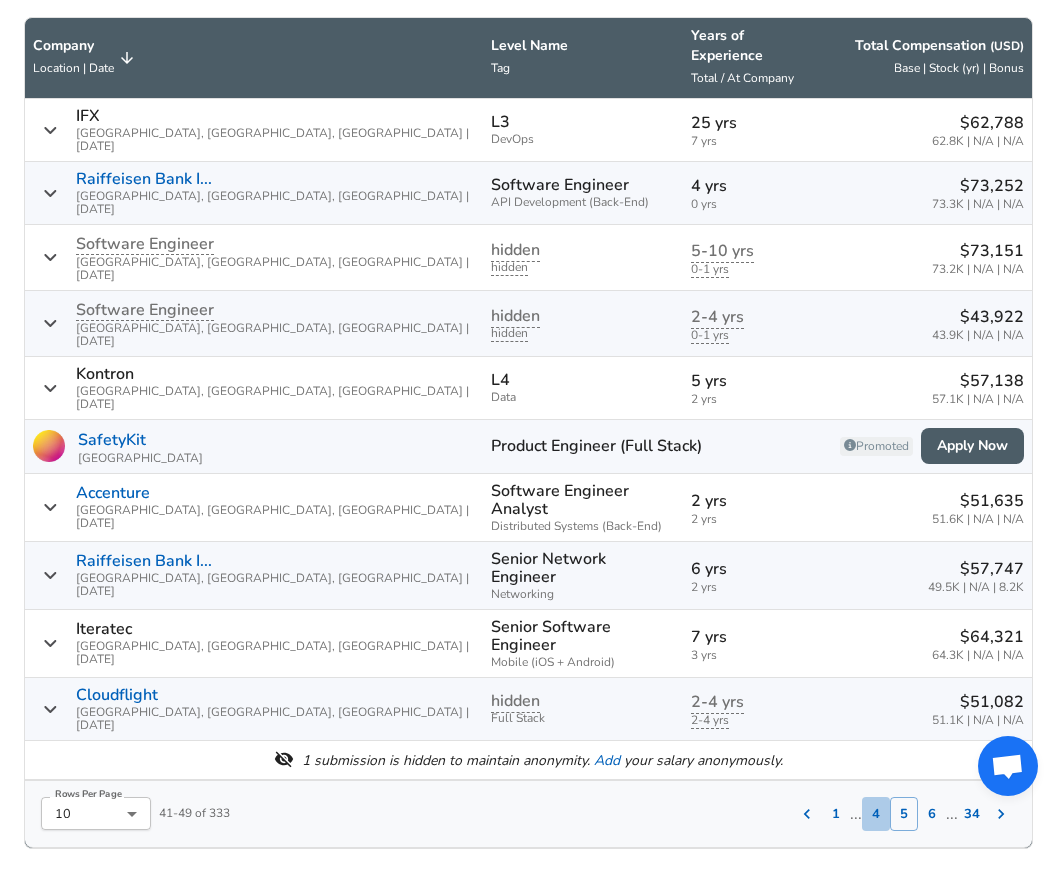 click on "4" at bounding box center (876, 814) 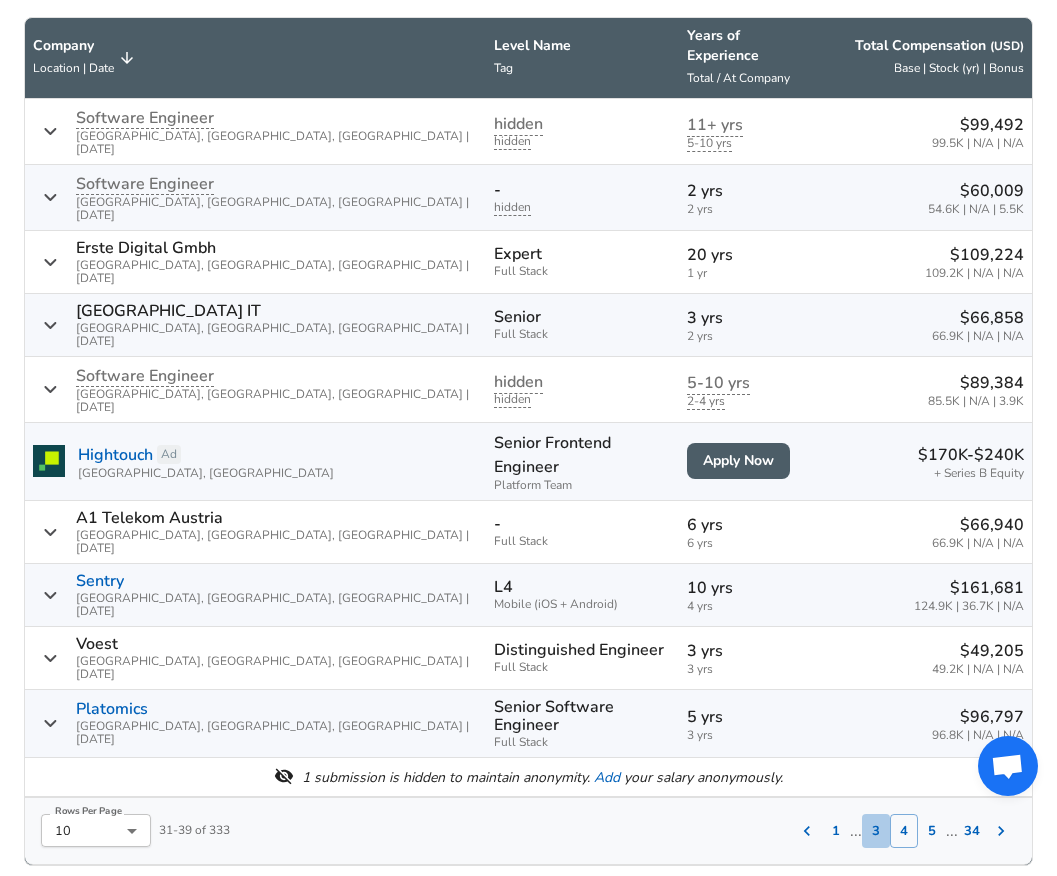 click on "3" at bounding box center (876, 831) 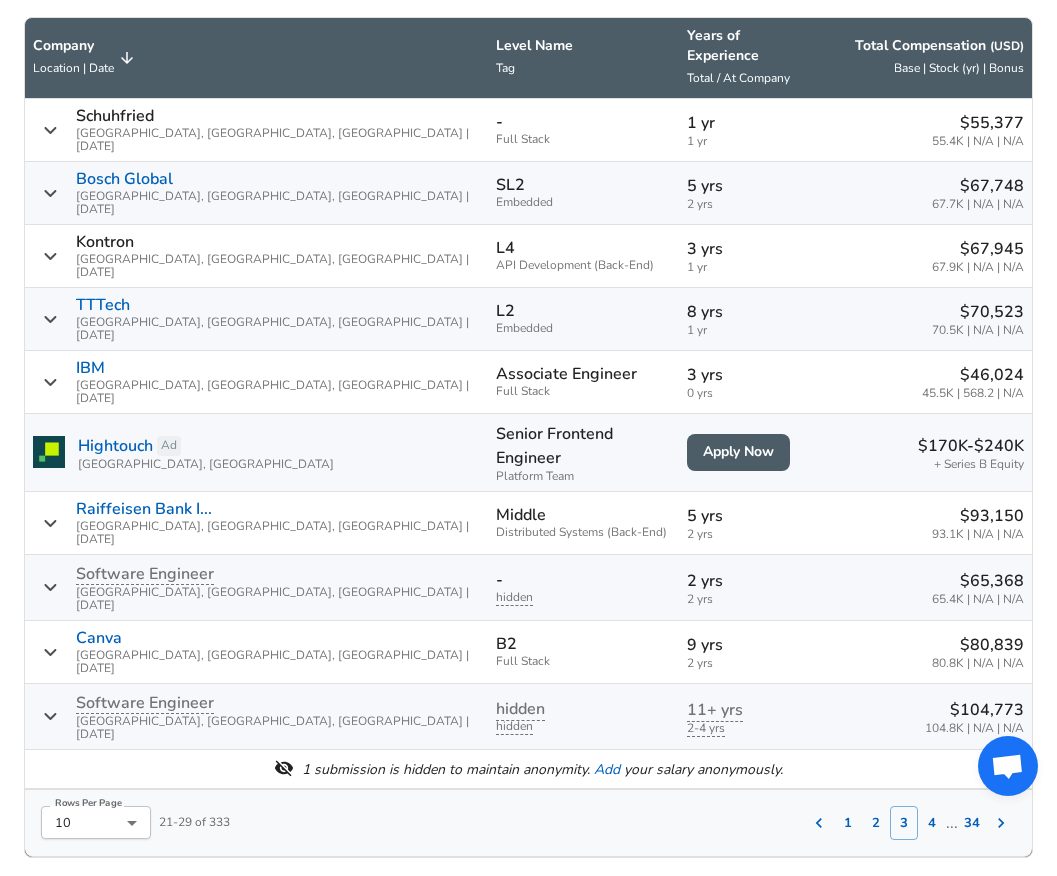 click on "2" at bounding box center (876, 823) 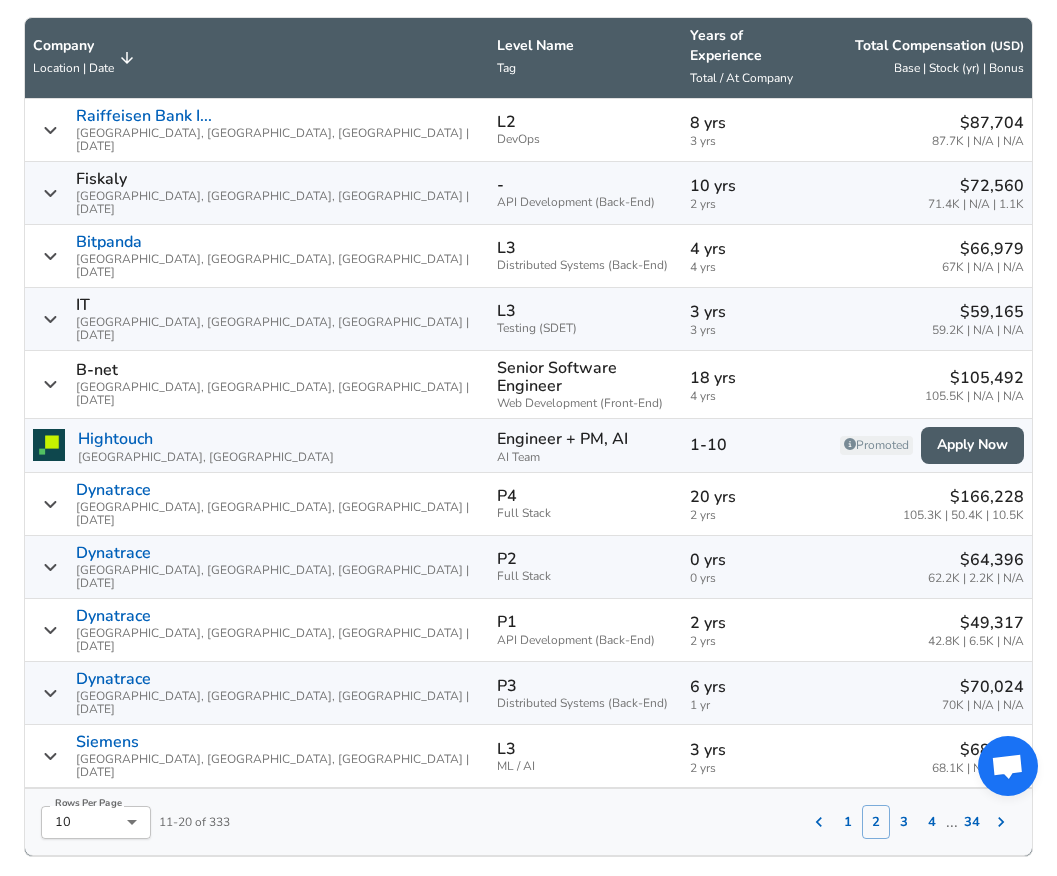 click on "3" at bounding box center [904, 822] 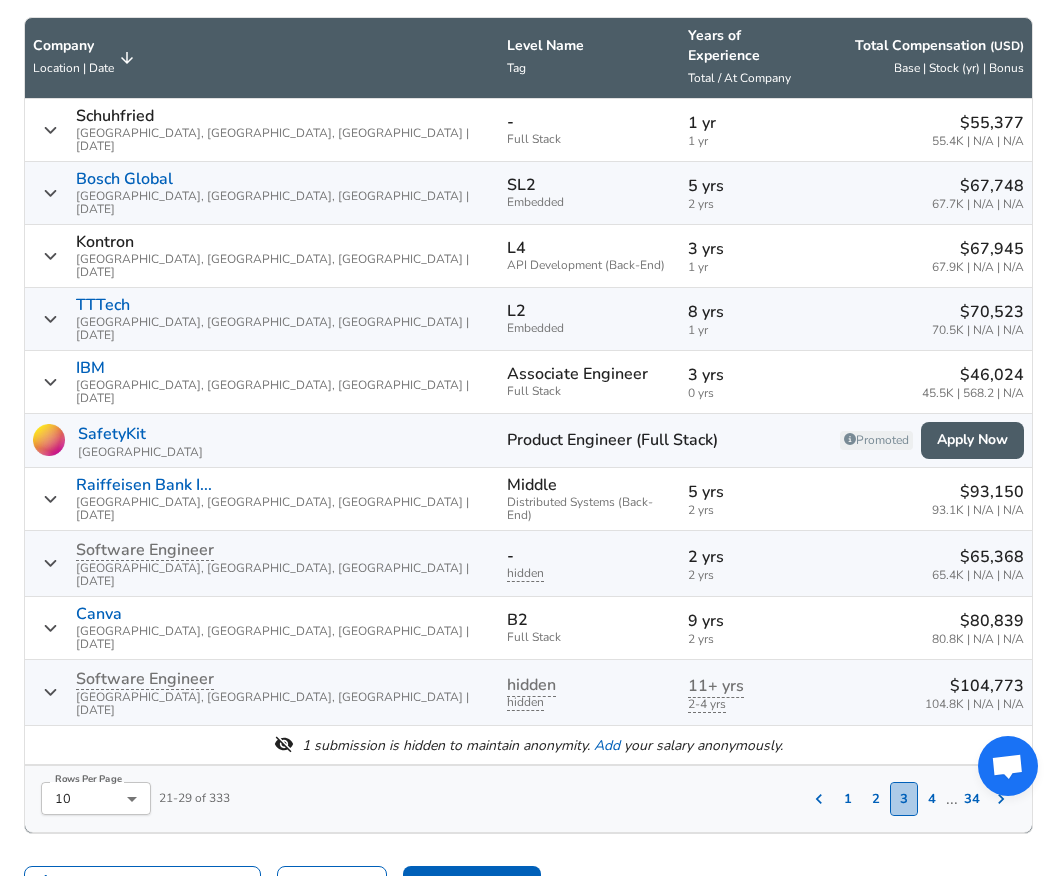click on "3" at bounding box center [904, 799] 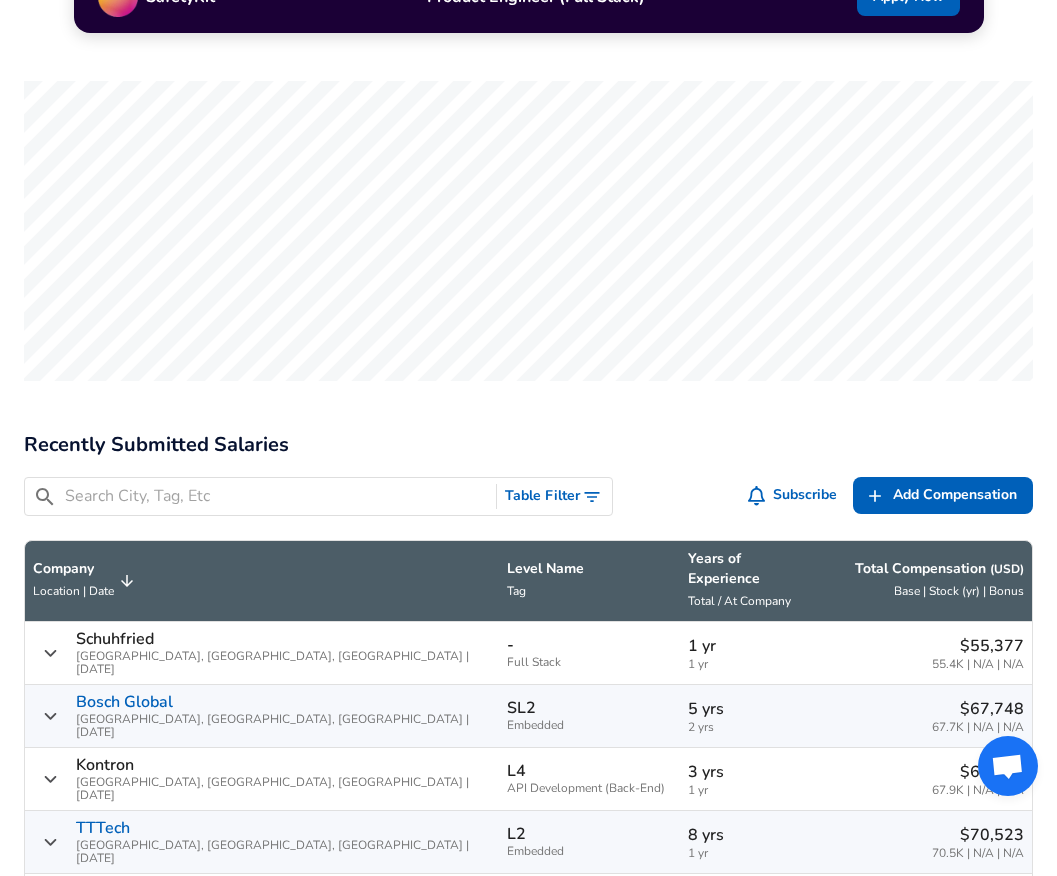 scroll, scrollTop: 320, scrollLeft: 0, axis: vertical 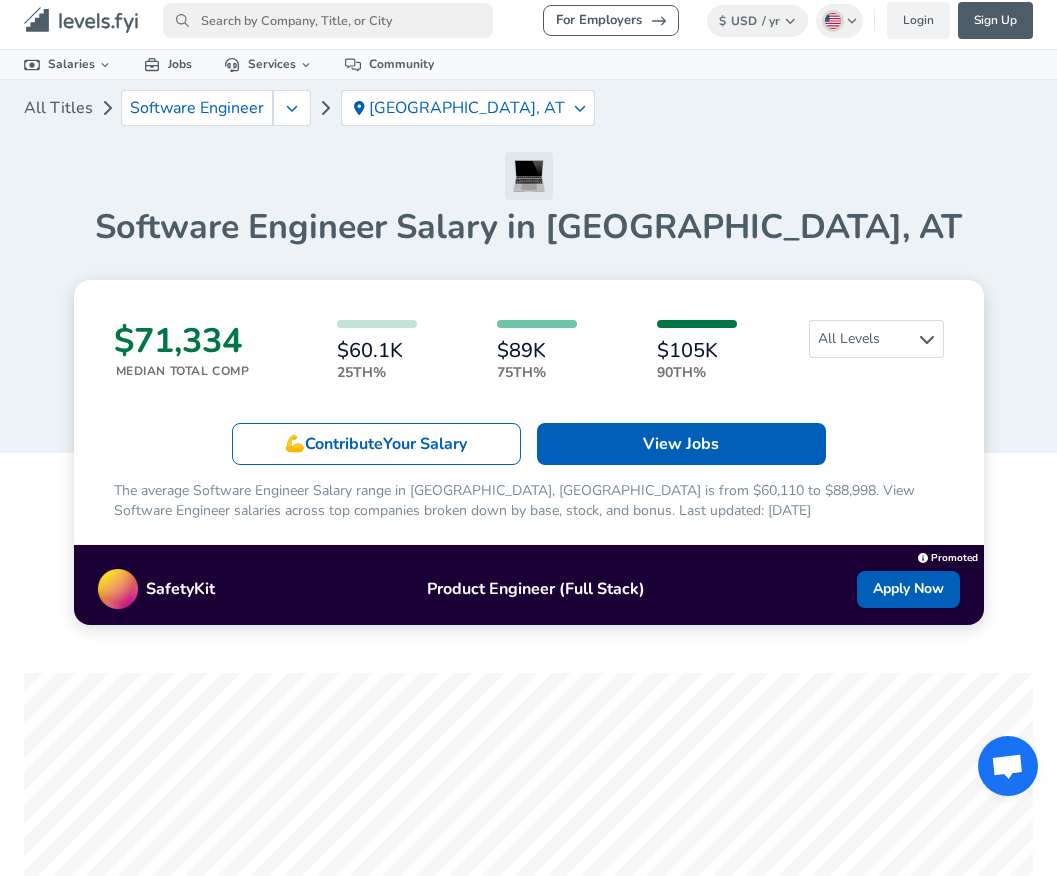 click on "Levels FYI Logo" 